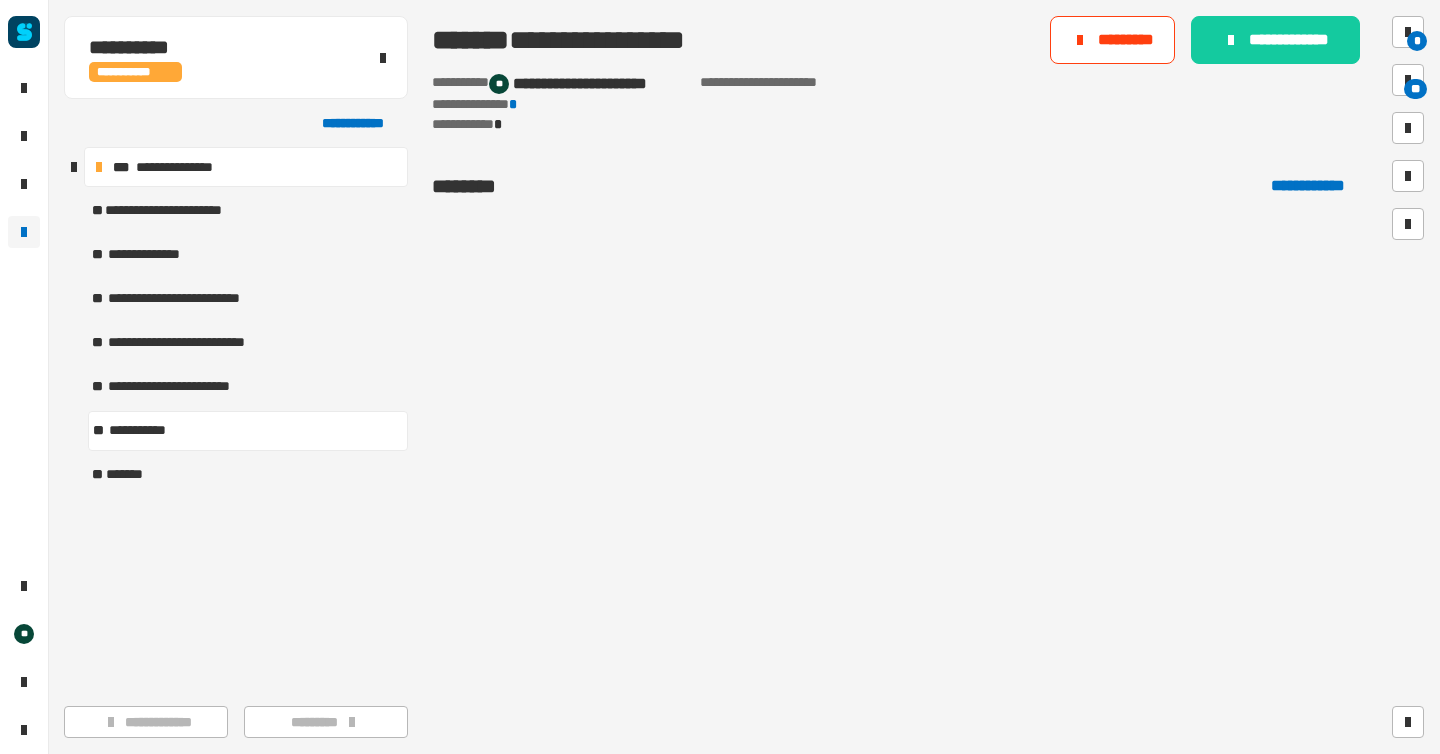 scroll, scrollTop: 0, scrollLeft: 0, axis: both 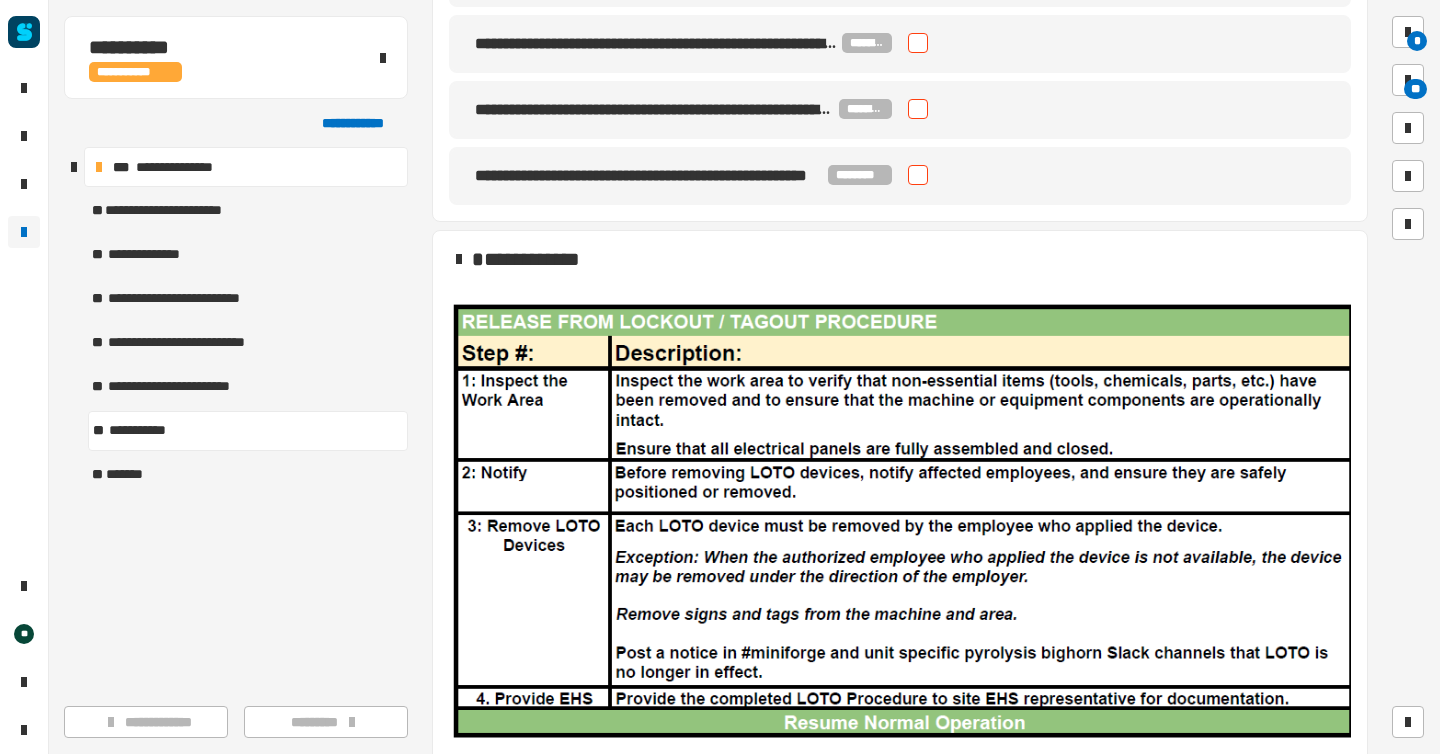 click on "** *******" at bounding box center [248, 475] 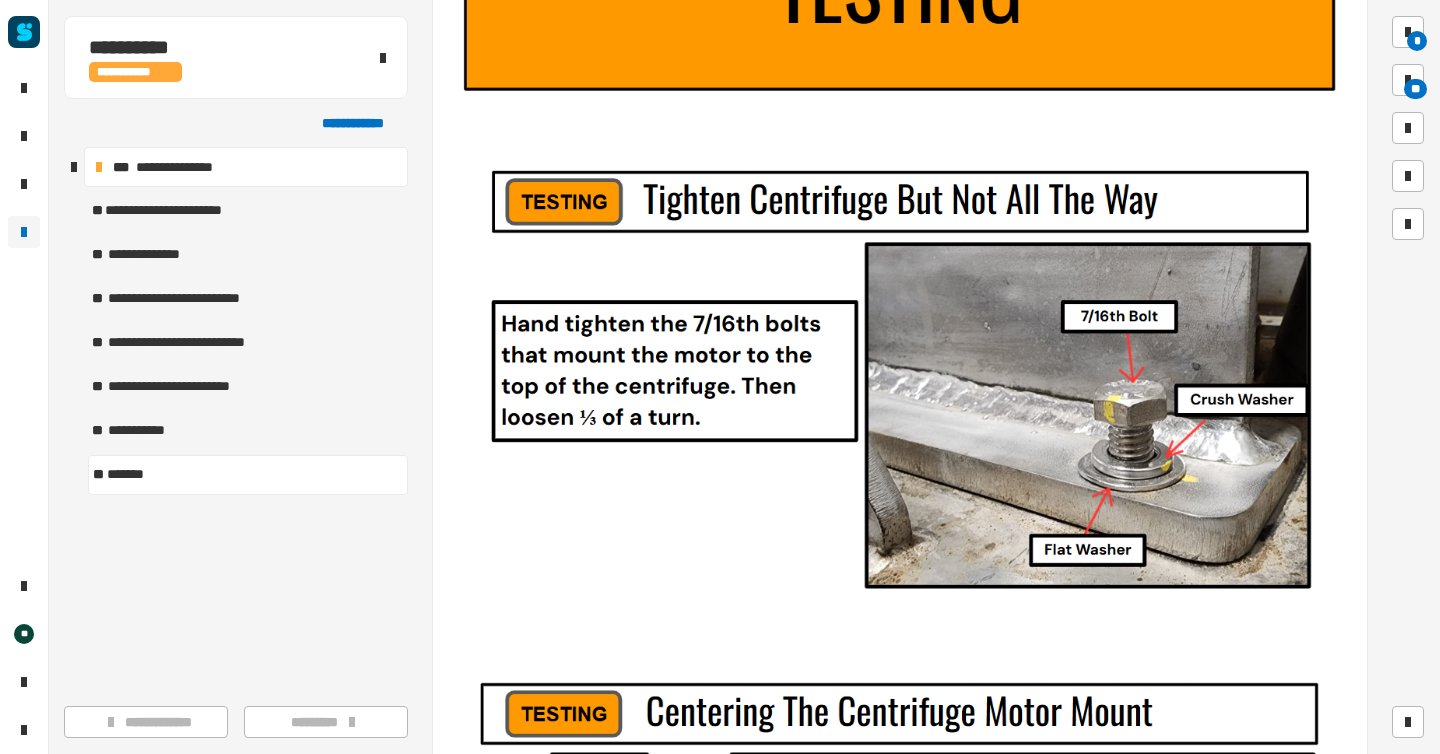 scroll, scrollTop: 13634, scrollLeft: 0, axis: vertical 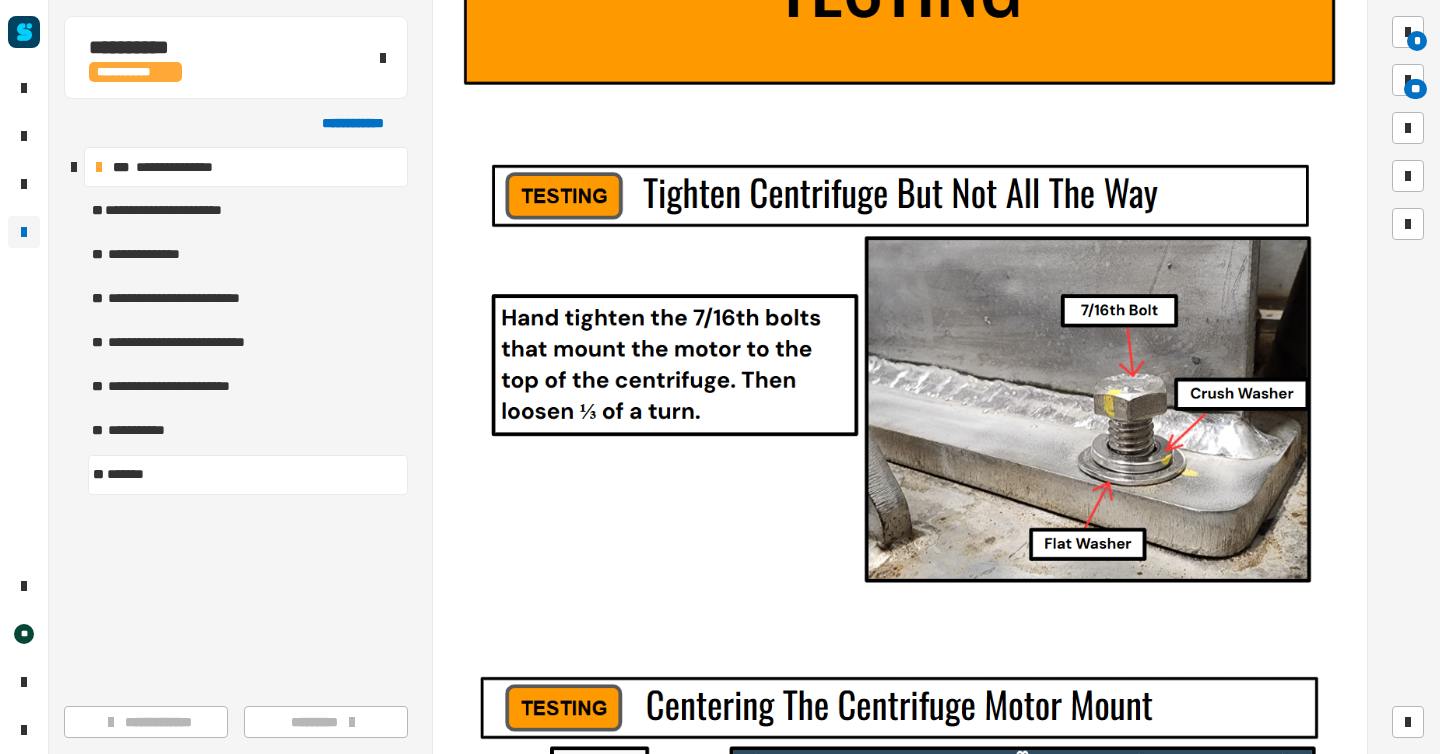 click on "**********" at bounding box center (183, 387) 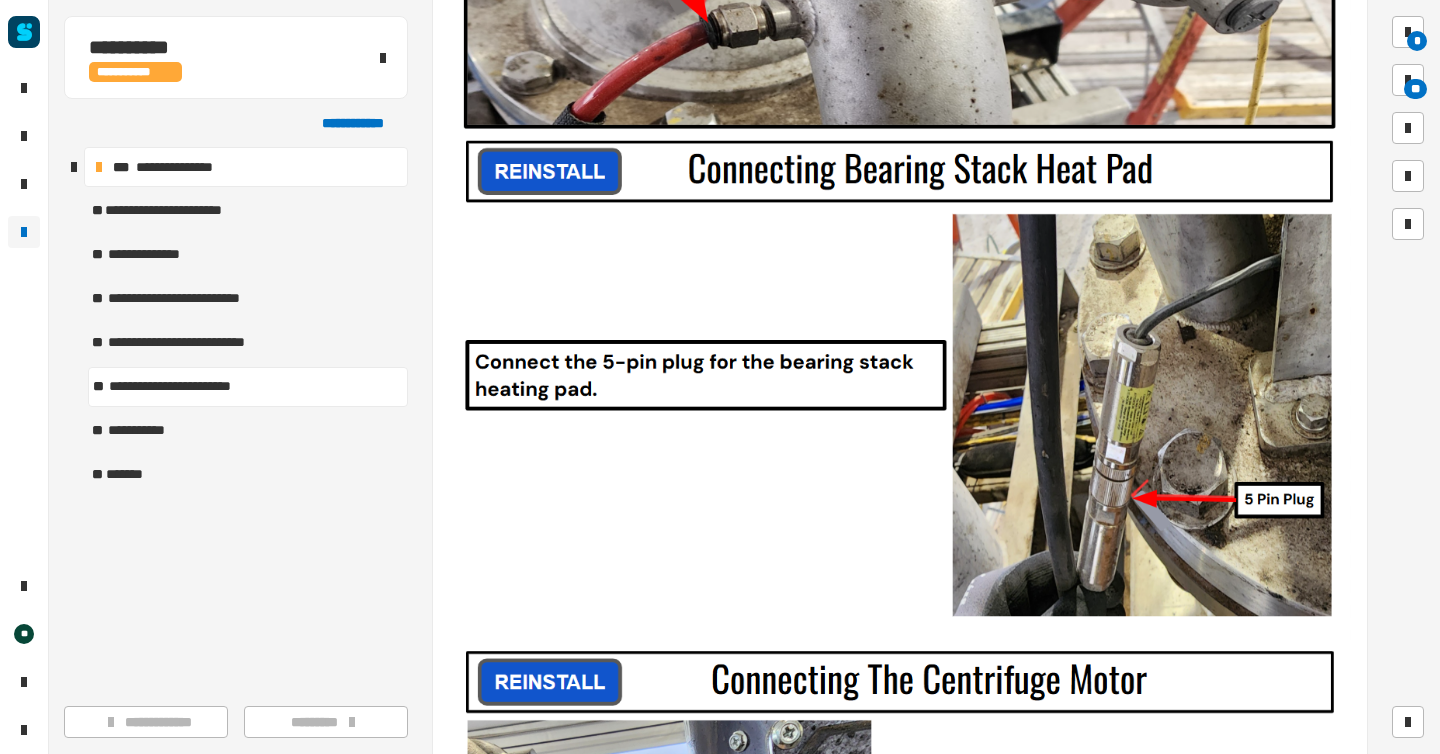 scroll, scrollTop: 11205, scrollLeft: 0, axis: vertical 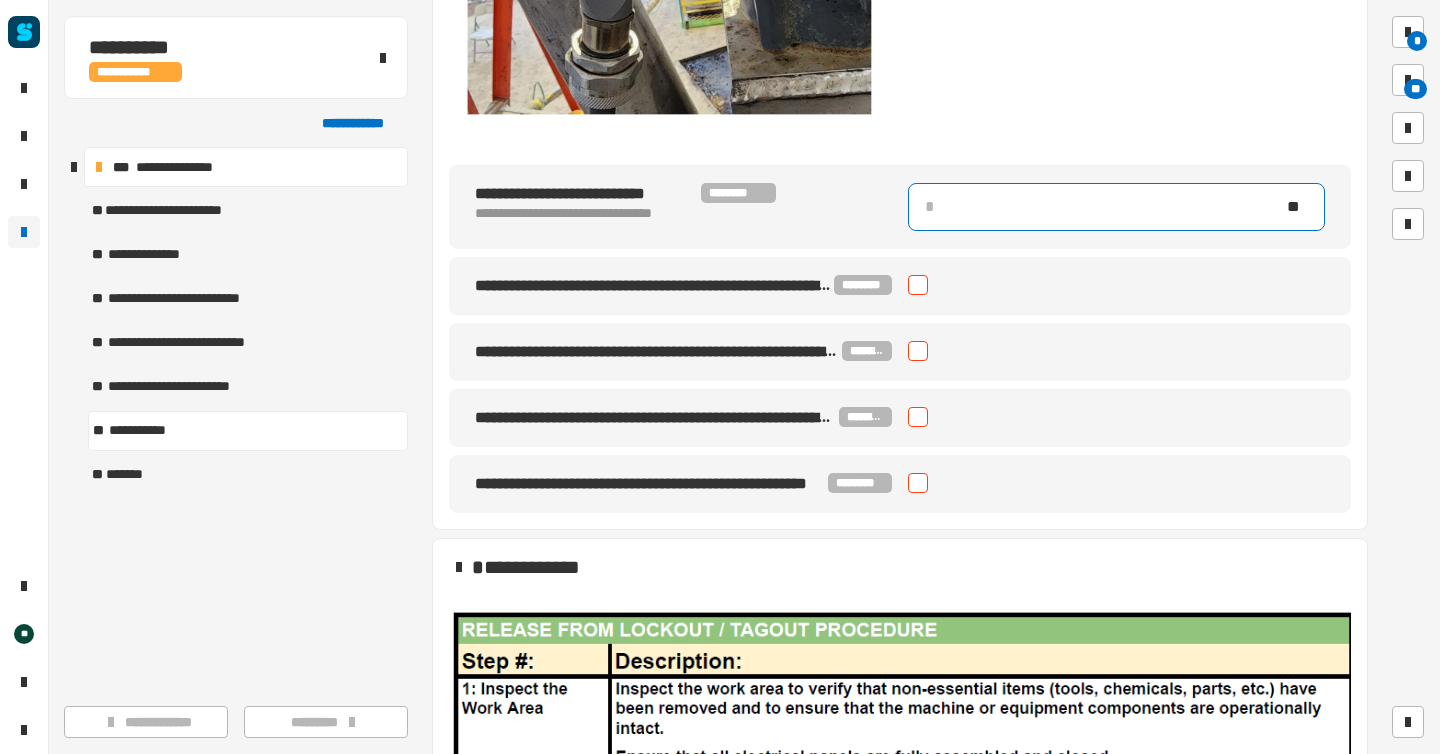 click at bounding box center (1102, 207) 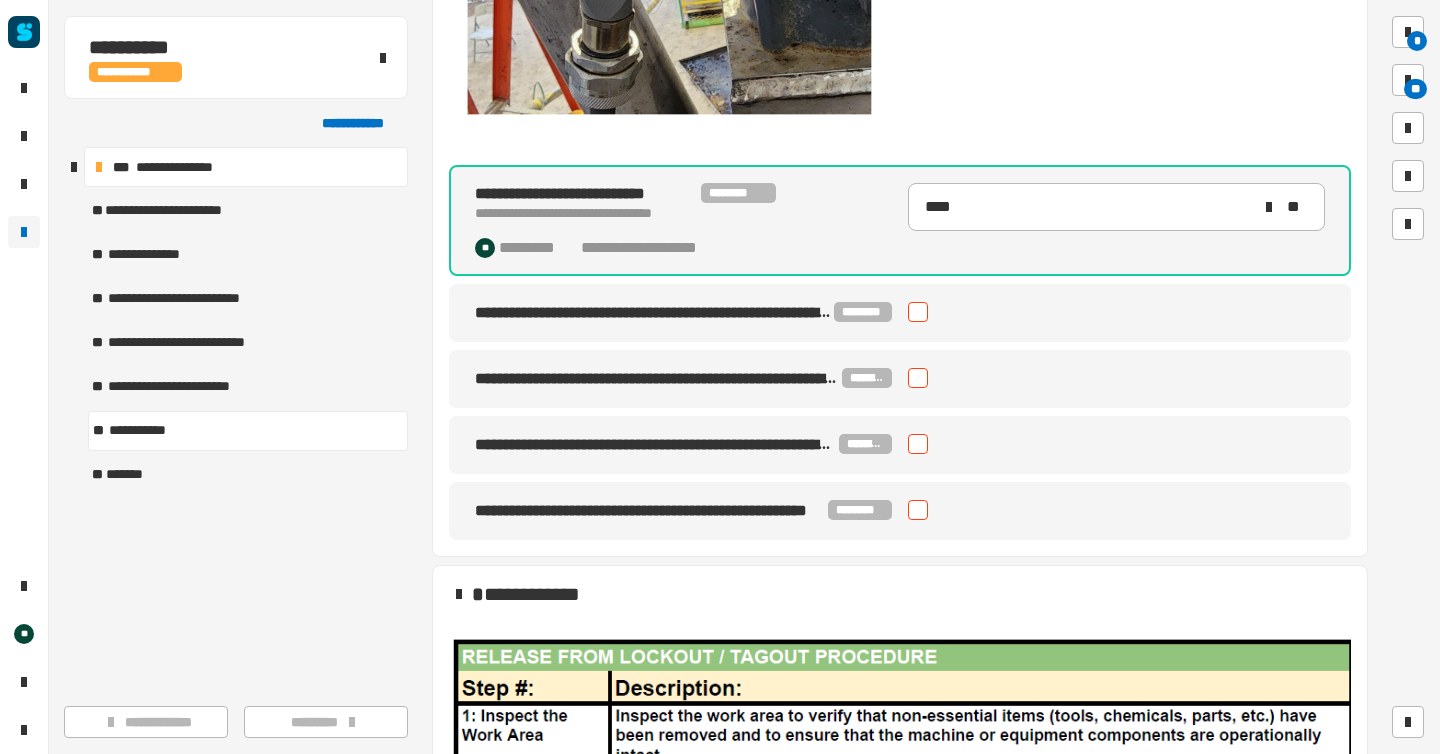click at bounding box center (918, 312) 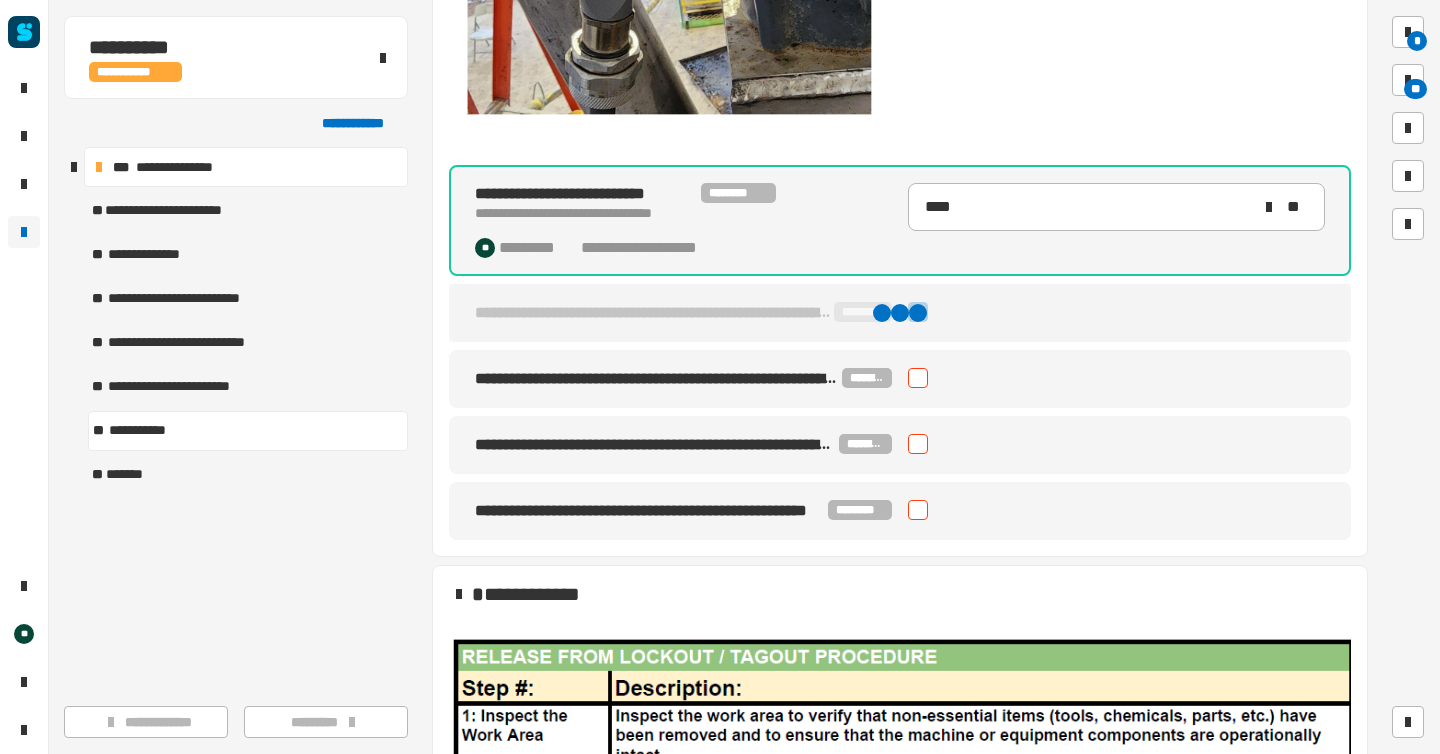 type on "****" 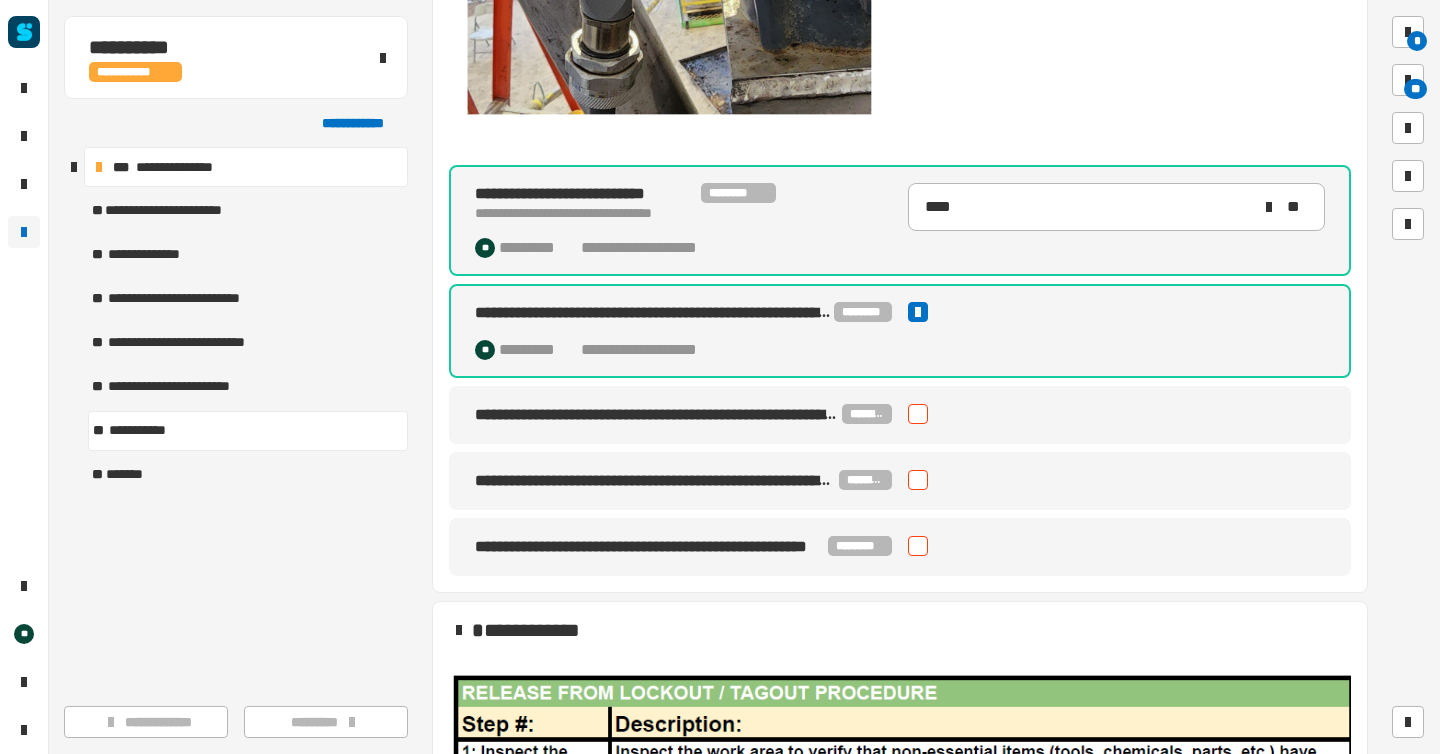 click at bounding box center [918, 414] 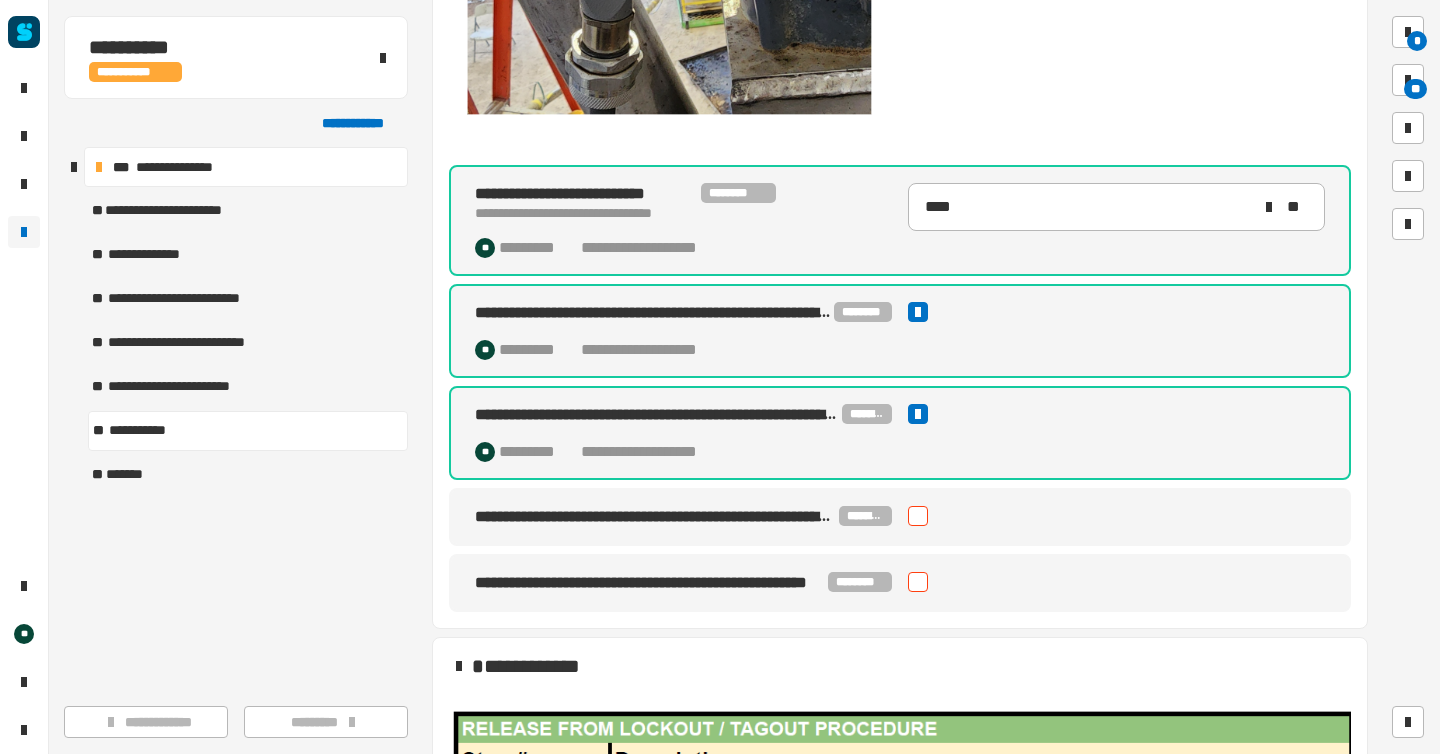 click at bounding box center [918, 516] 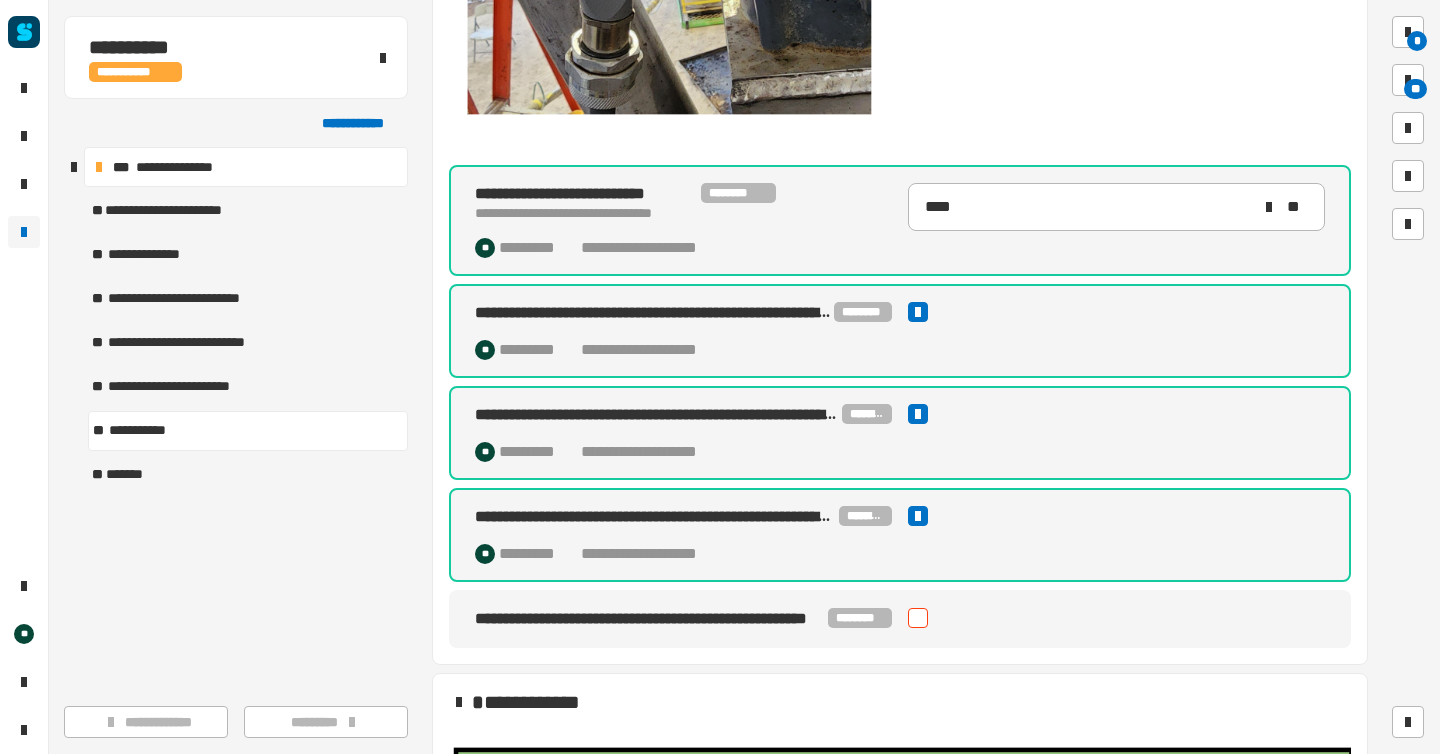 click at bounding box center (918, 618) 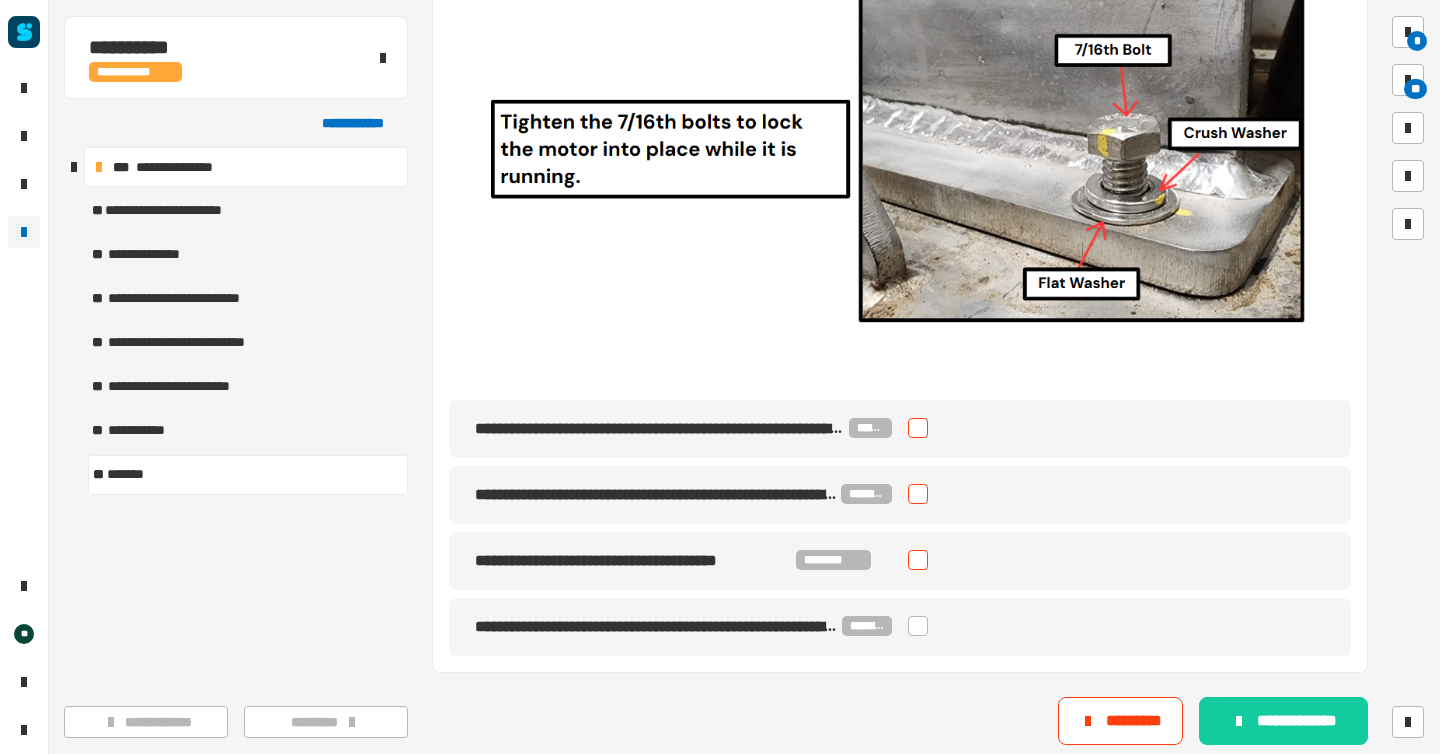 scroll, scrollTop: 15168, scrollLeft: 0, axis: vertical 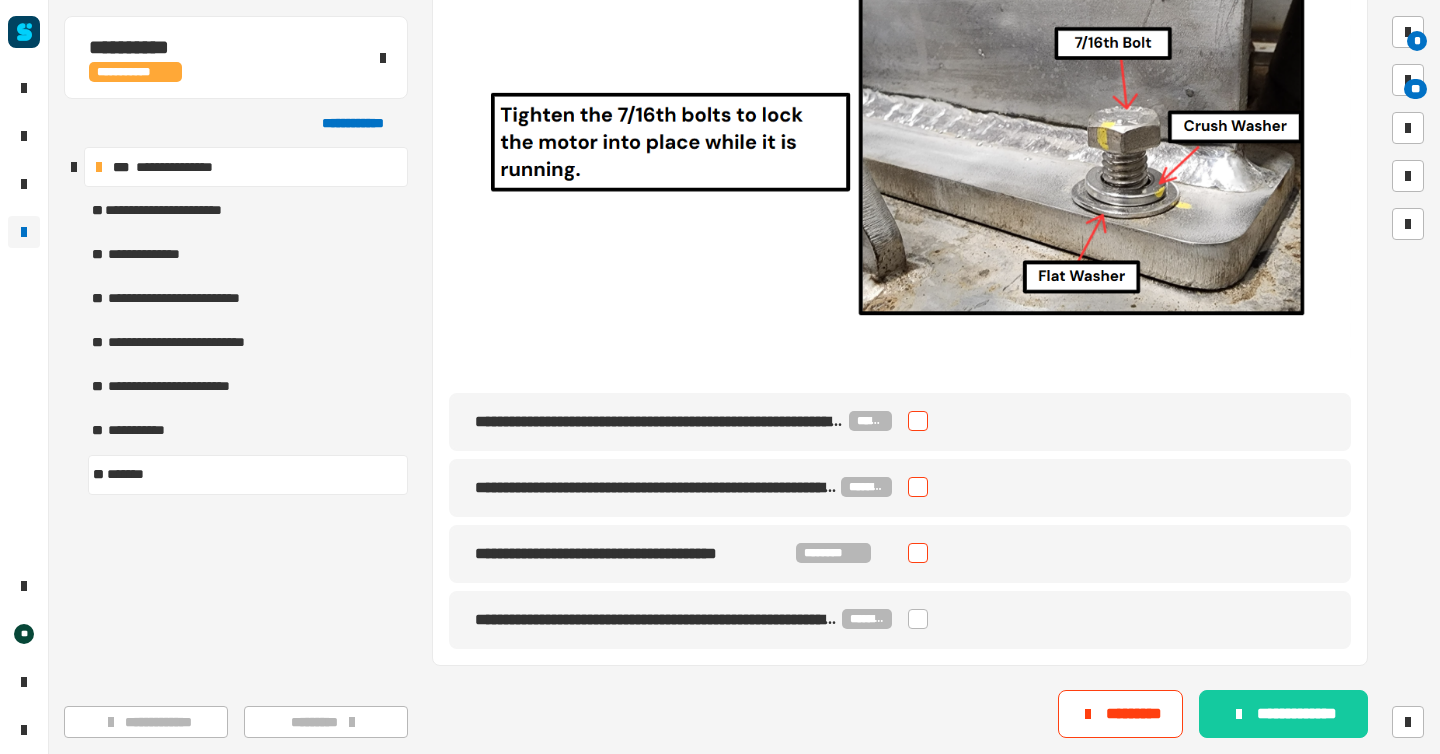 click at bounding box center (918, 421) 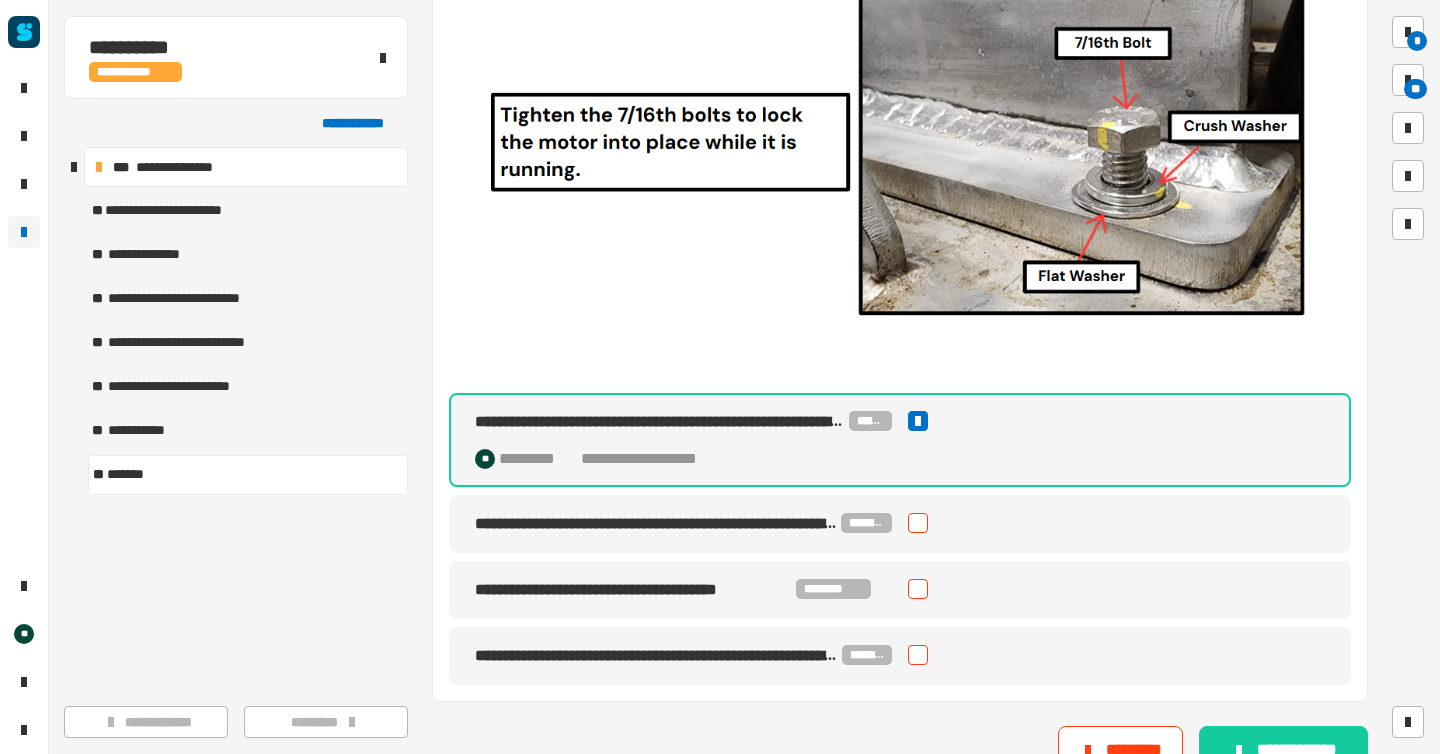 click at bounding box center (918, 523) 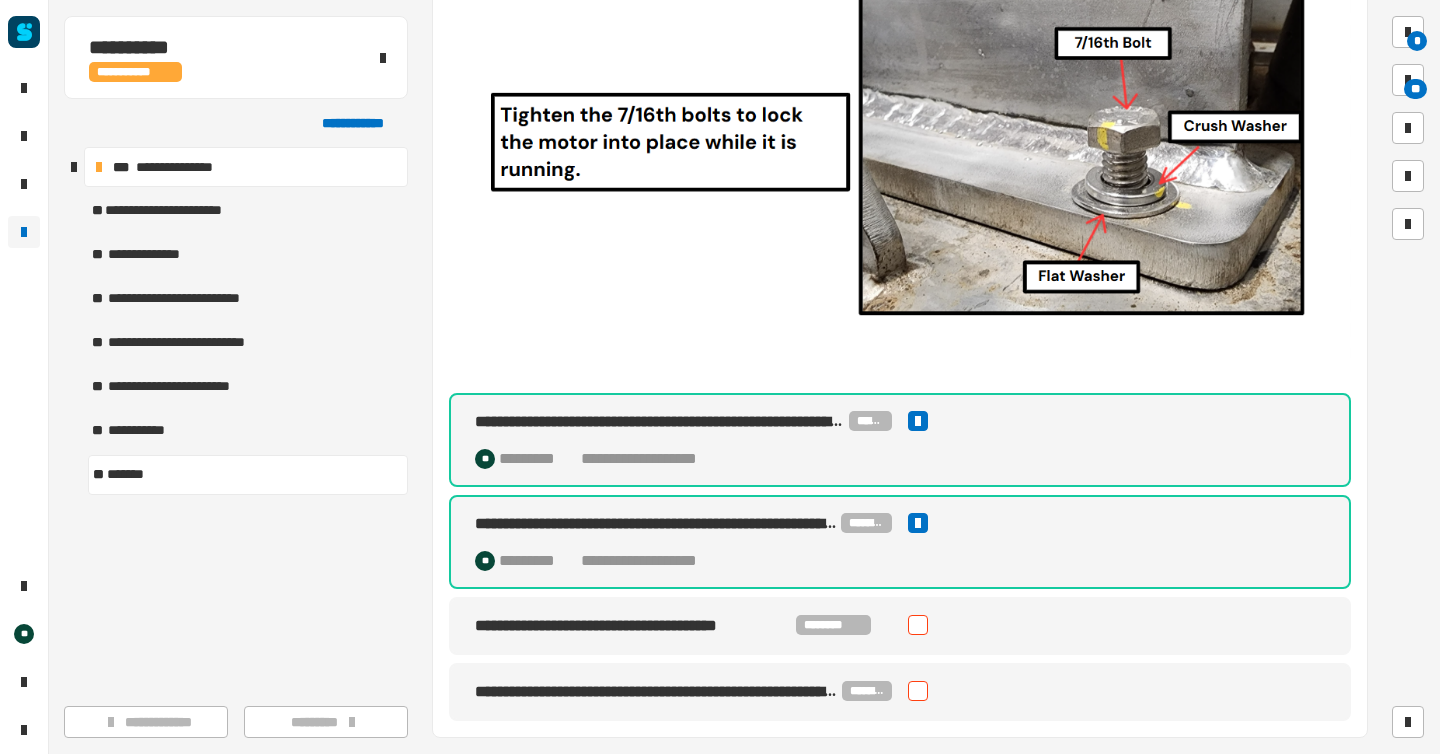 click at bounding box center [918, 625] 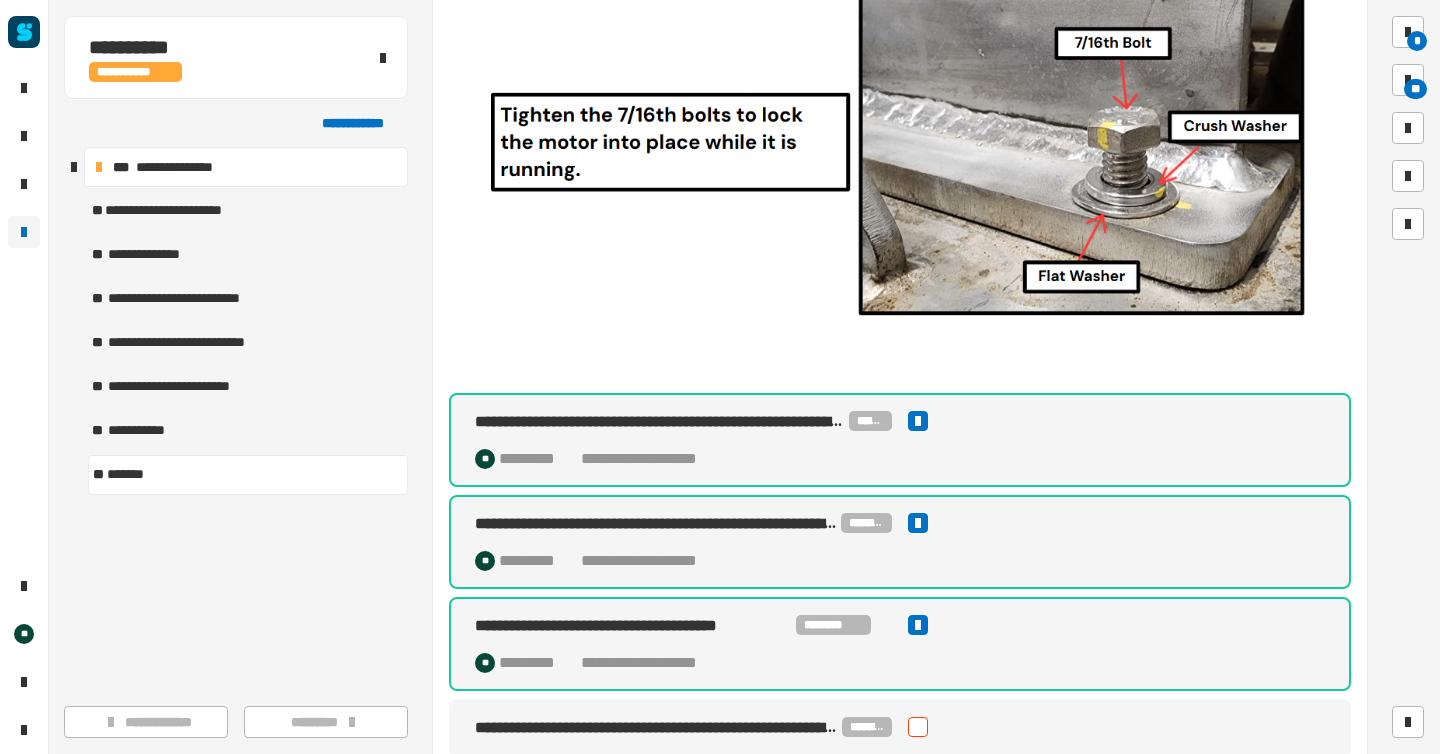 click at bounding box center (918, 727) 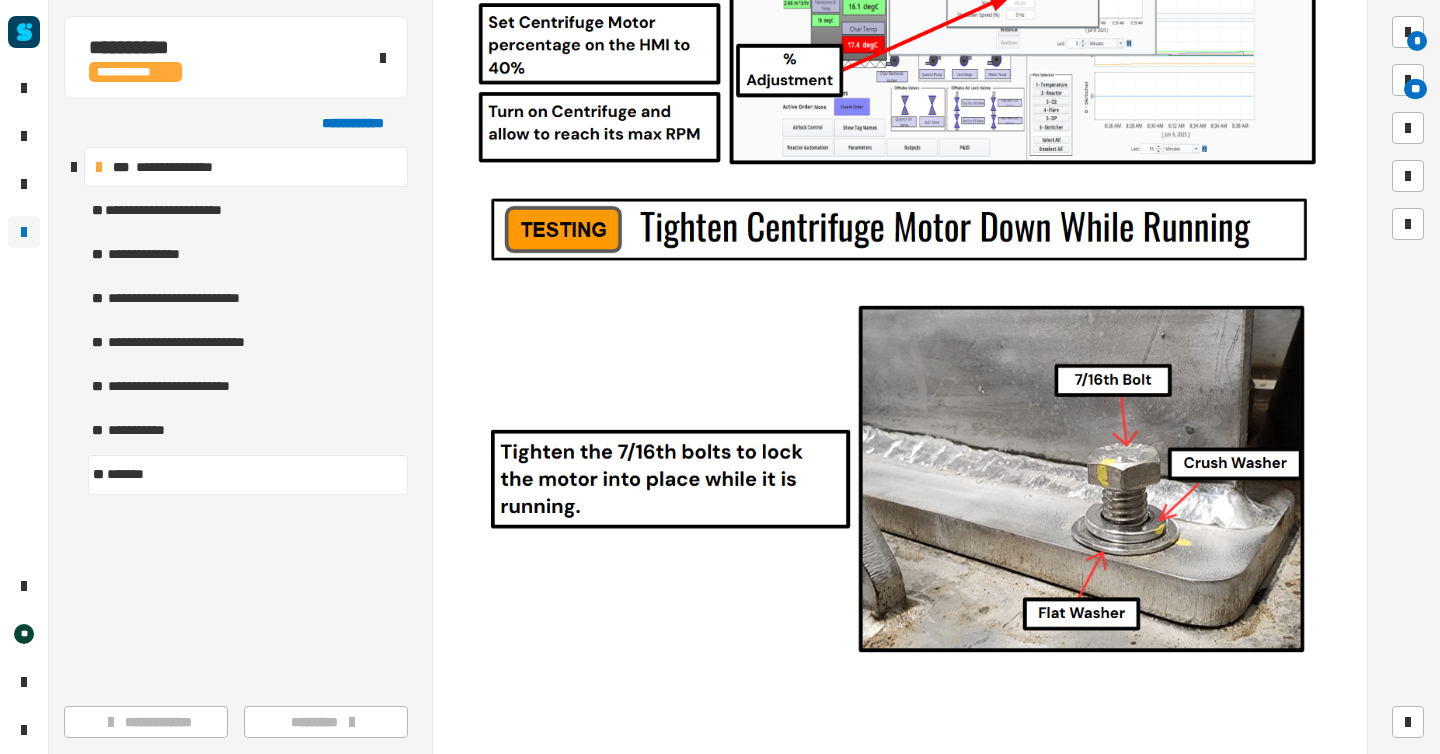 scroll, scrollTop: 15312, scrollLeft: 0, axis: vertical 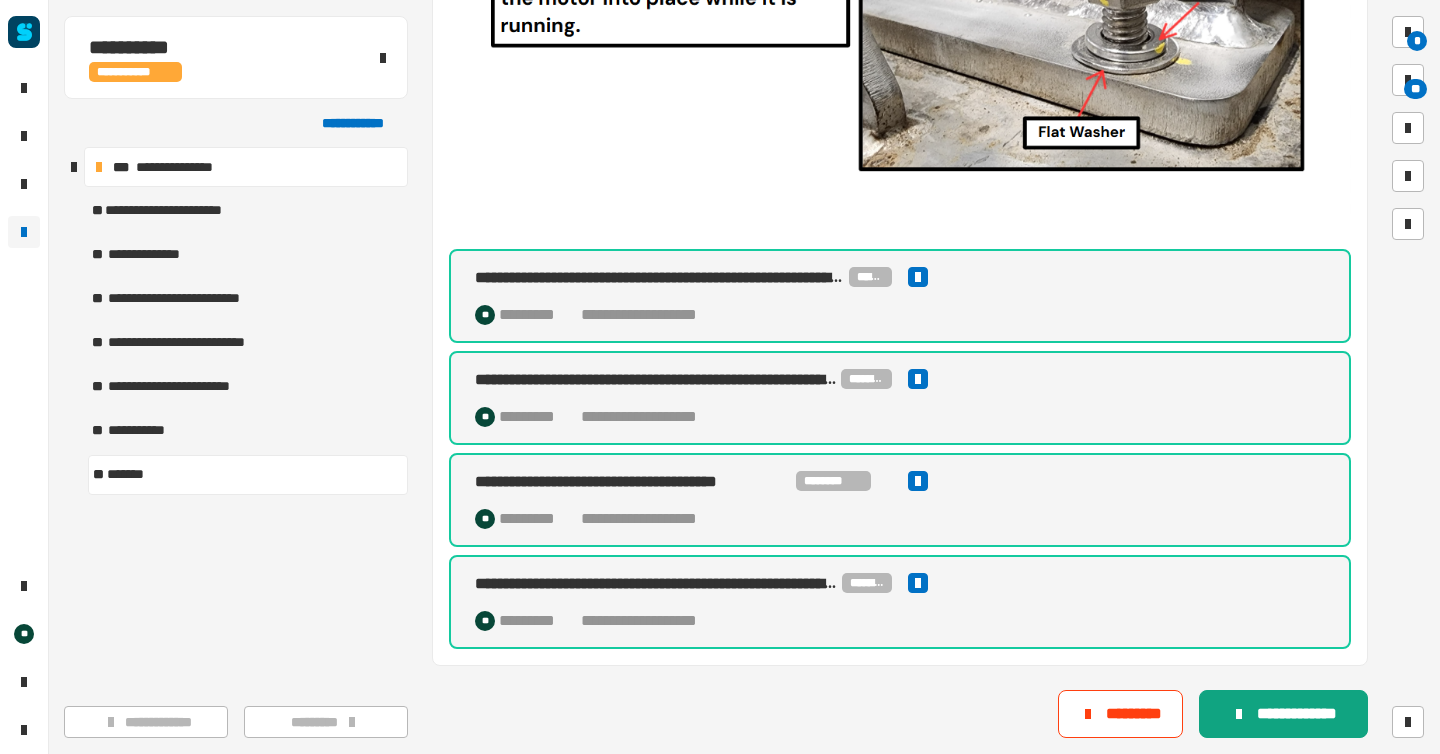click on "**********" 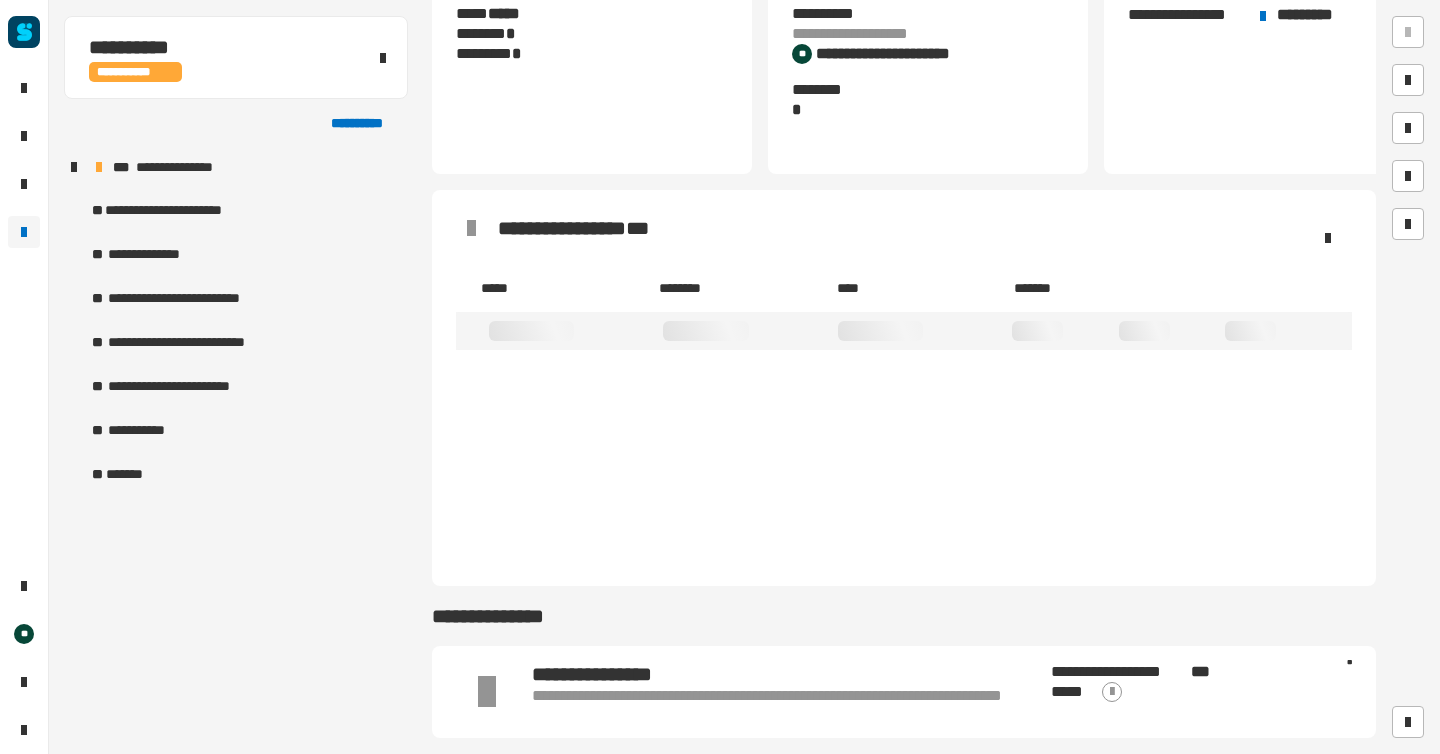 scroll, scrollTop: 0, scrollLeft: 0, axis: both 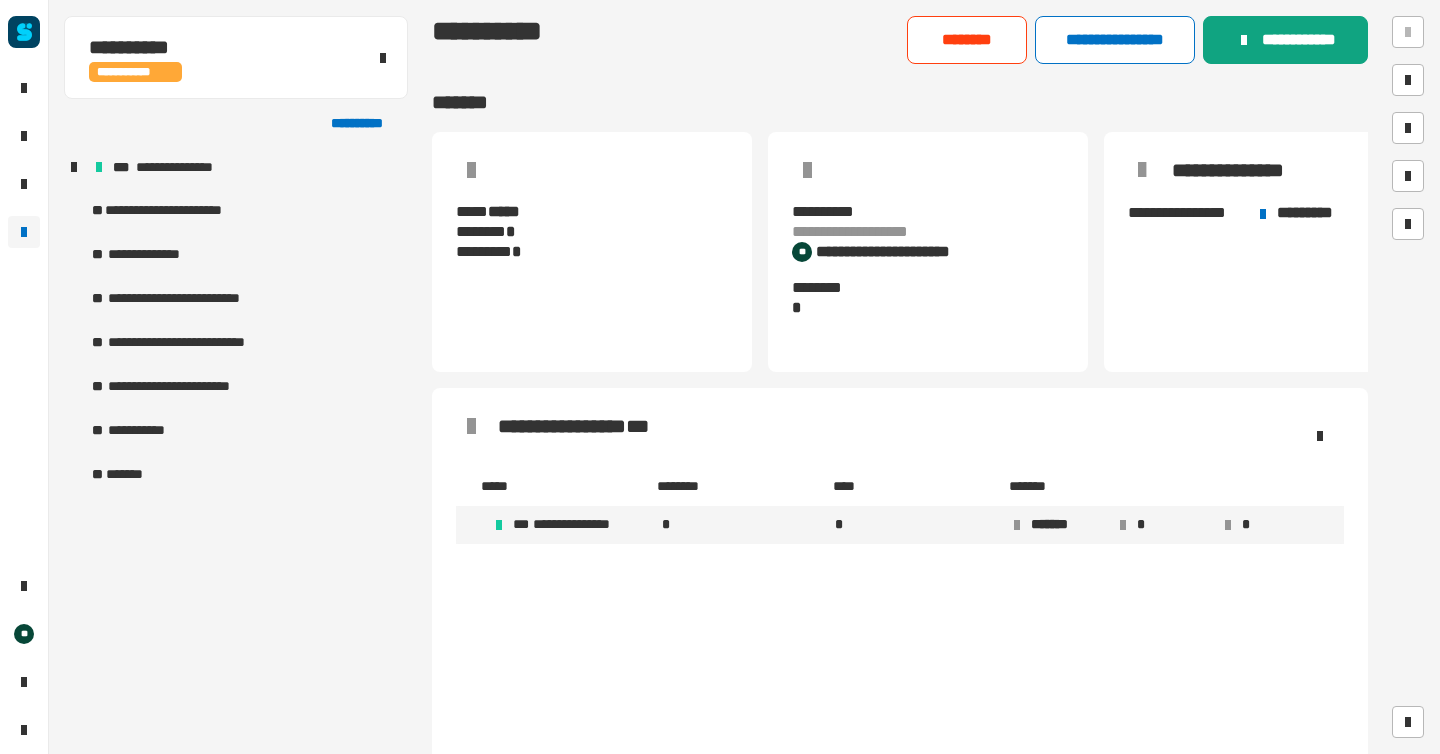 click on "**********" 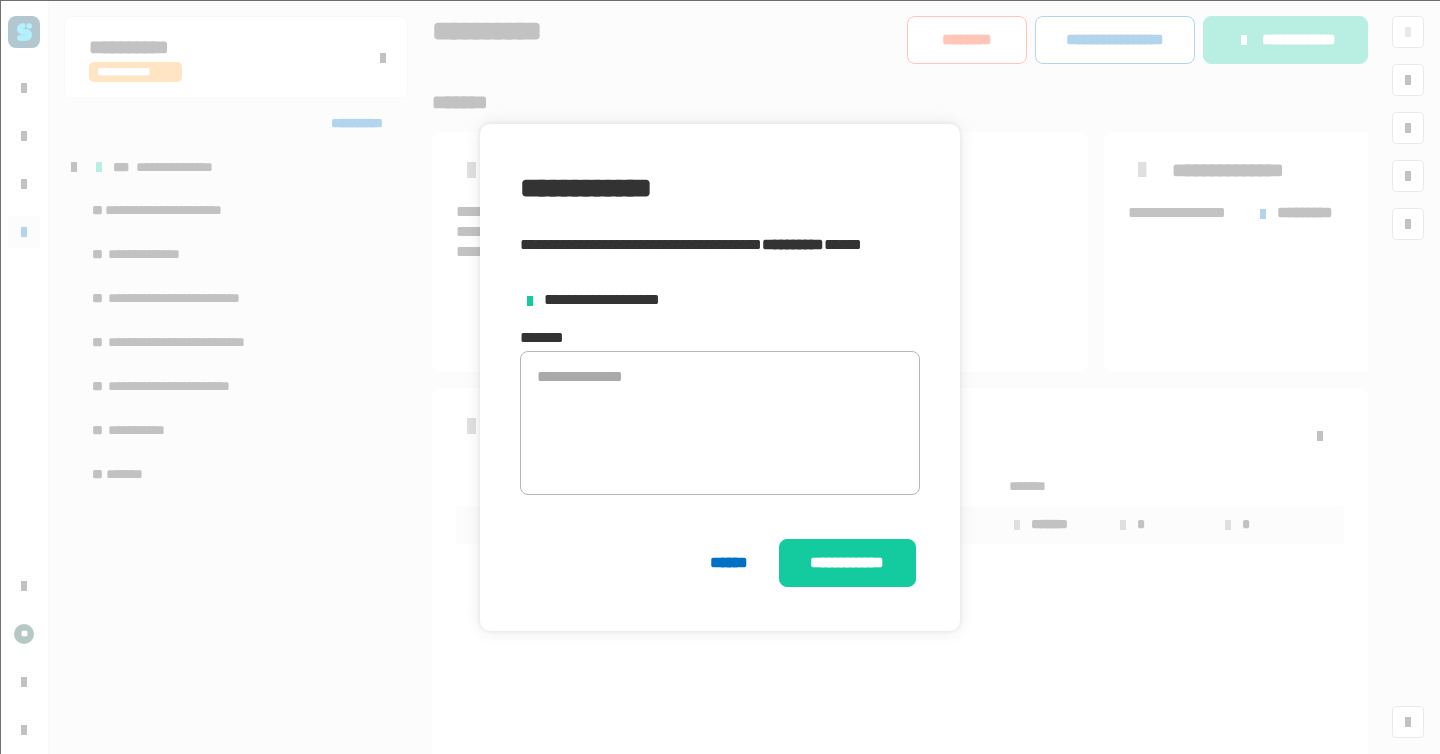 click on "**********" 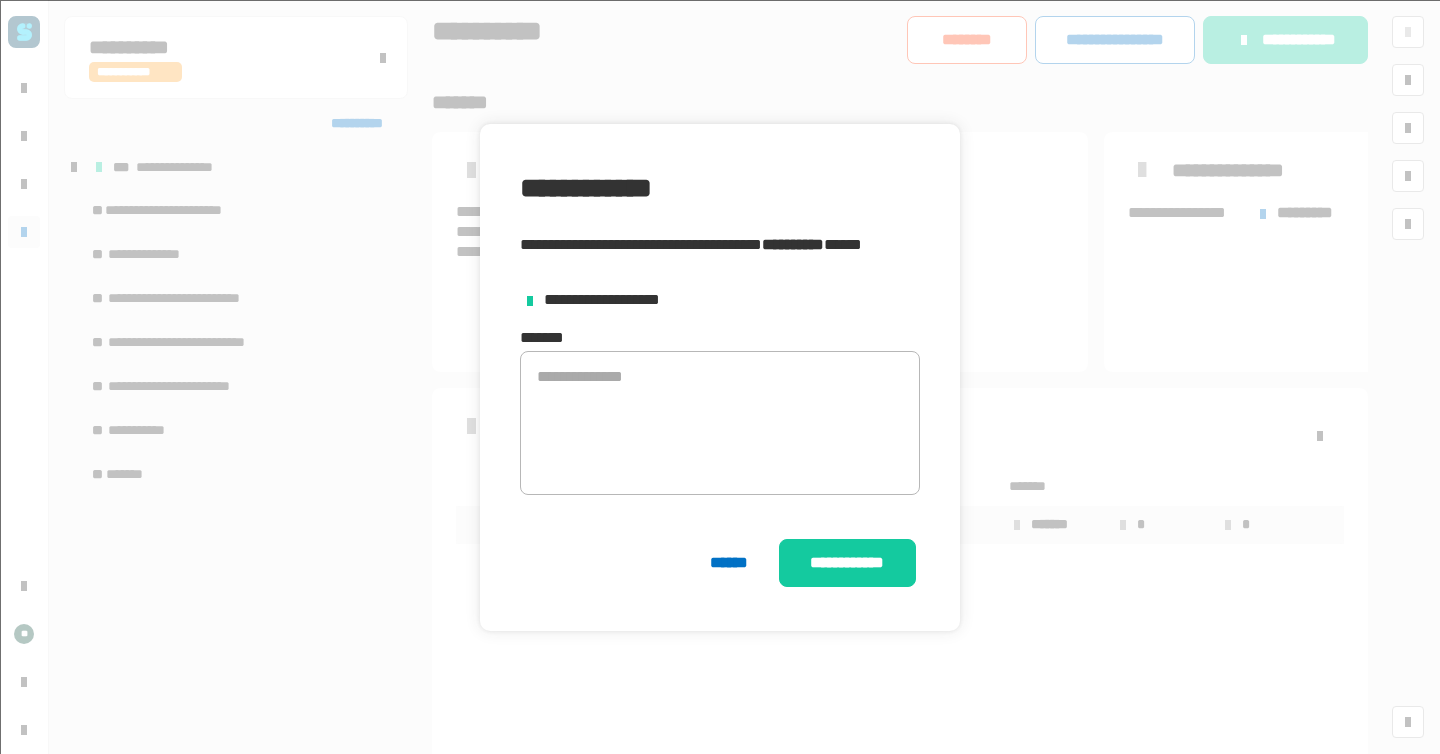 click 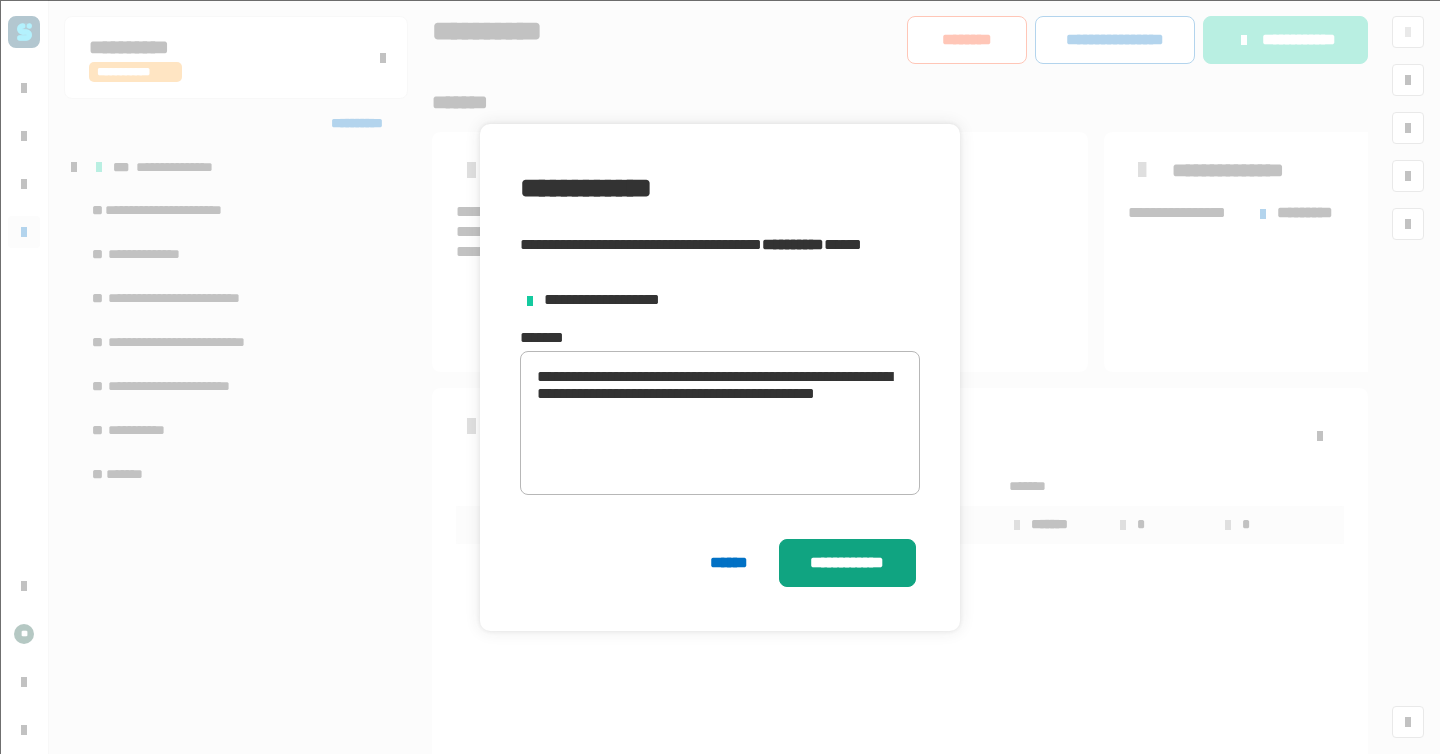 click on "**********" 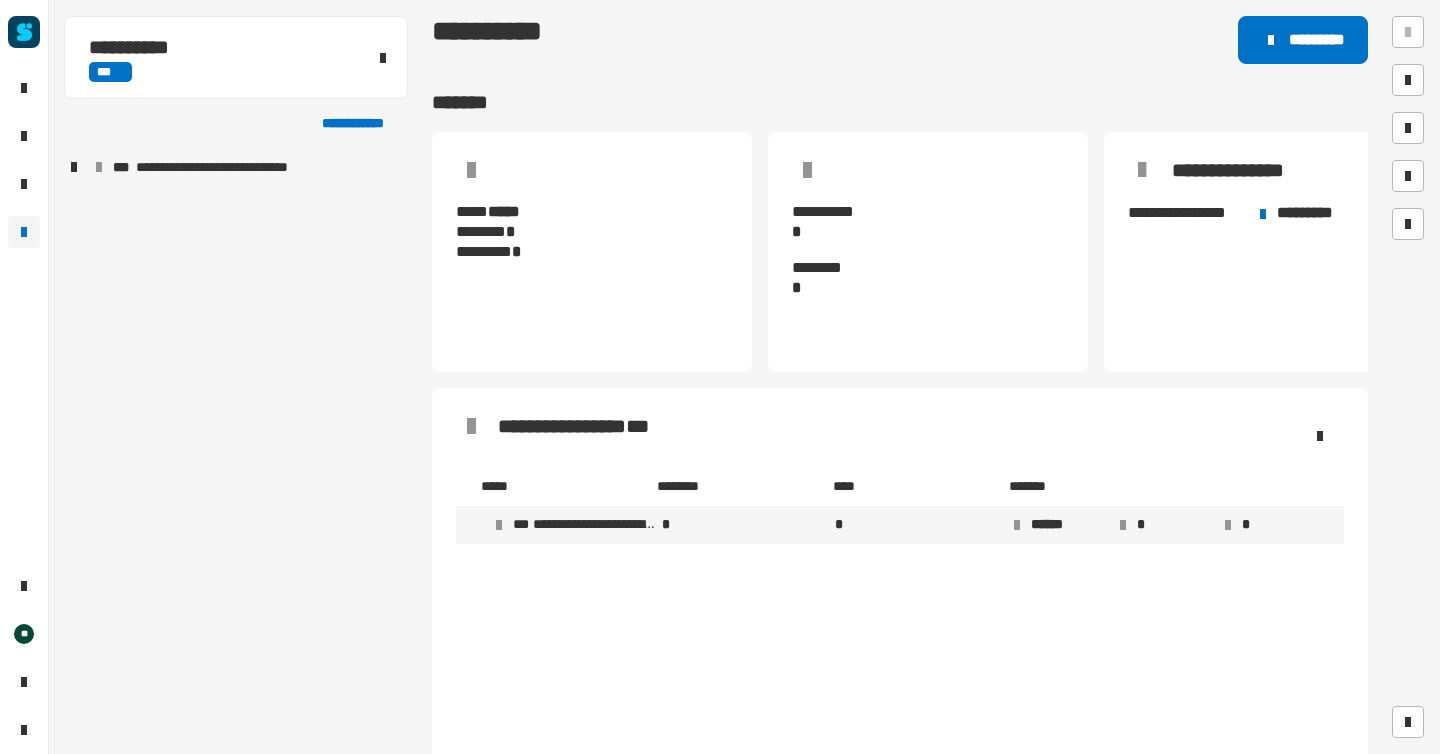 scroll, scrollTop: 0, scrollLeft: 0, axis: both 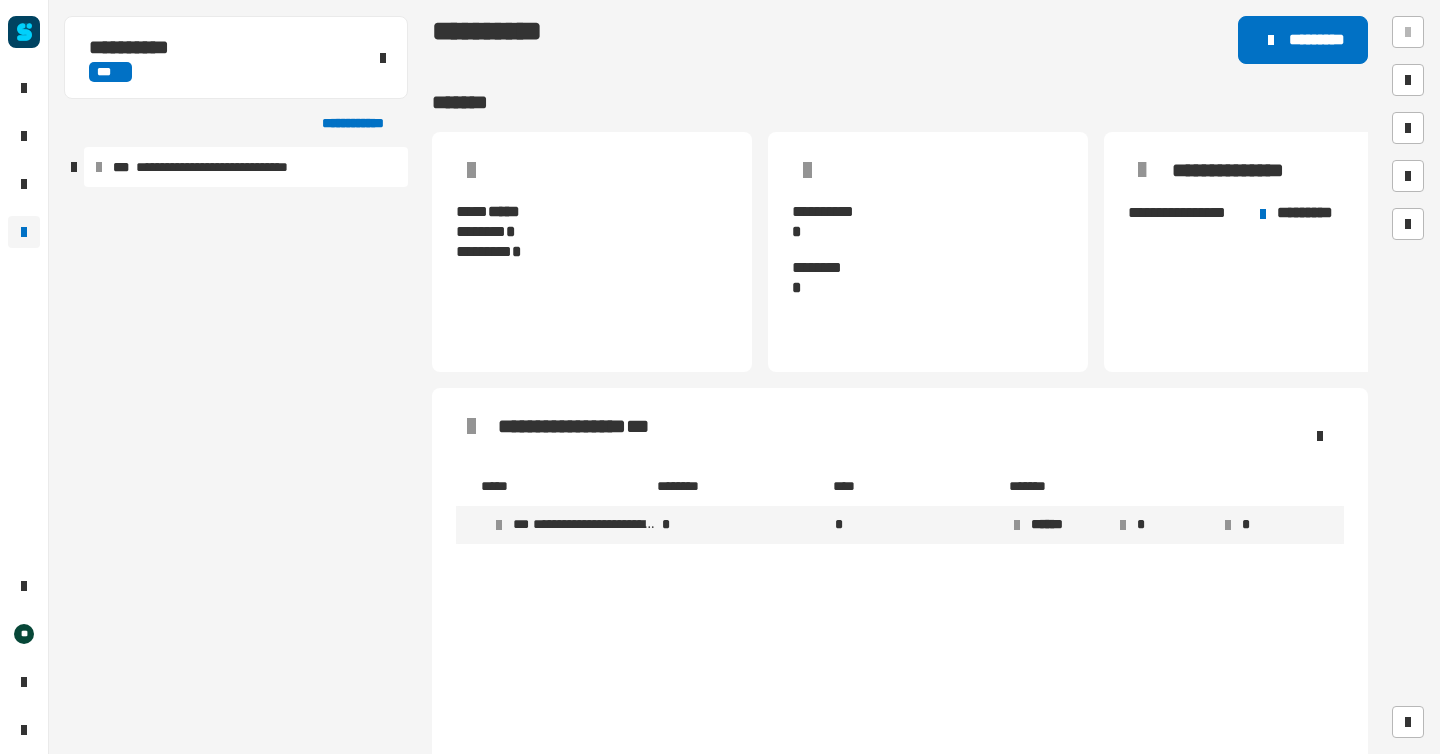 click on "**********" at bounding box center [234, 167] 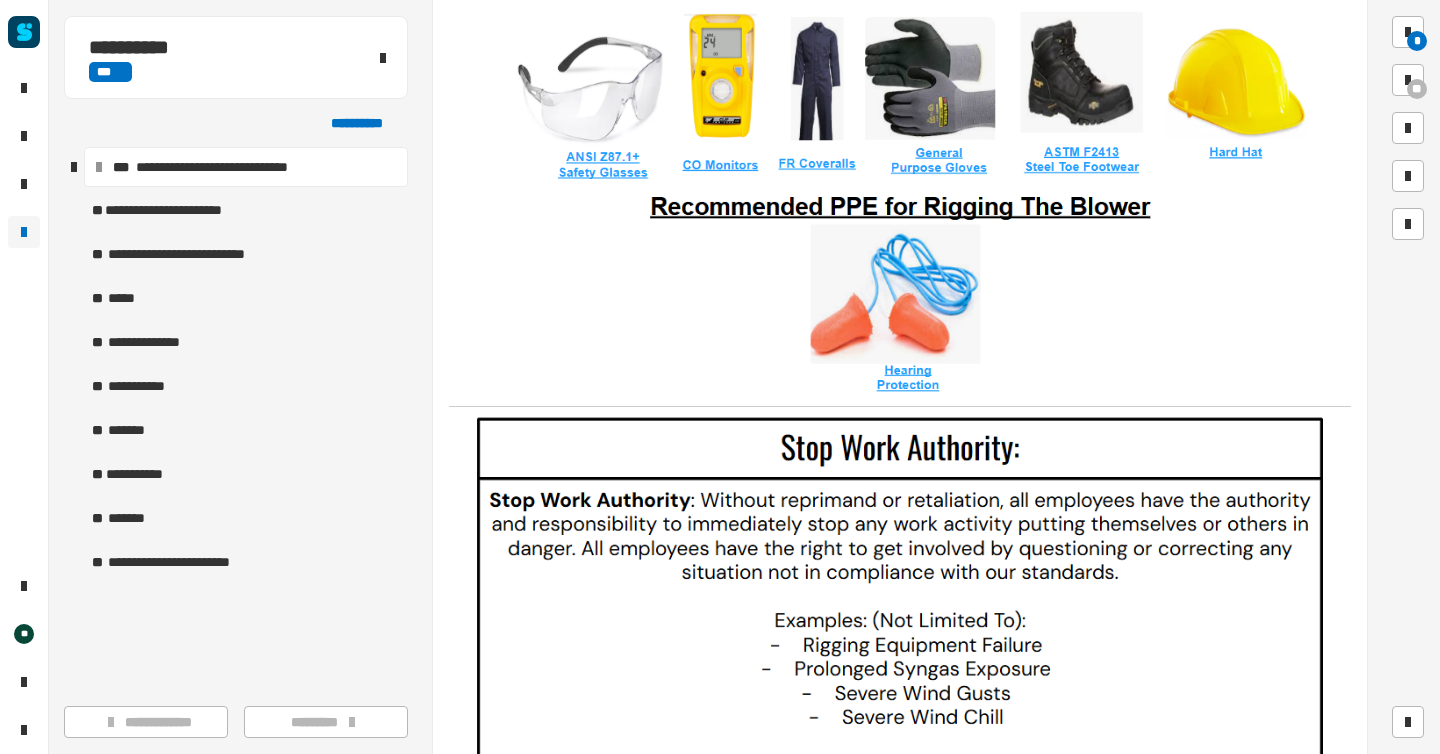 scroll, scrollTop: 369, scrollLeft: 0, axis: vertical 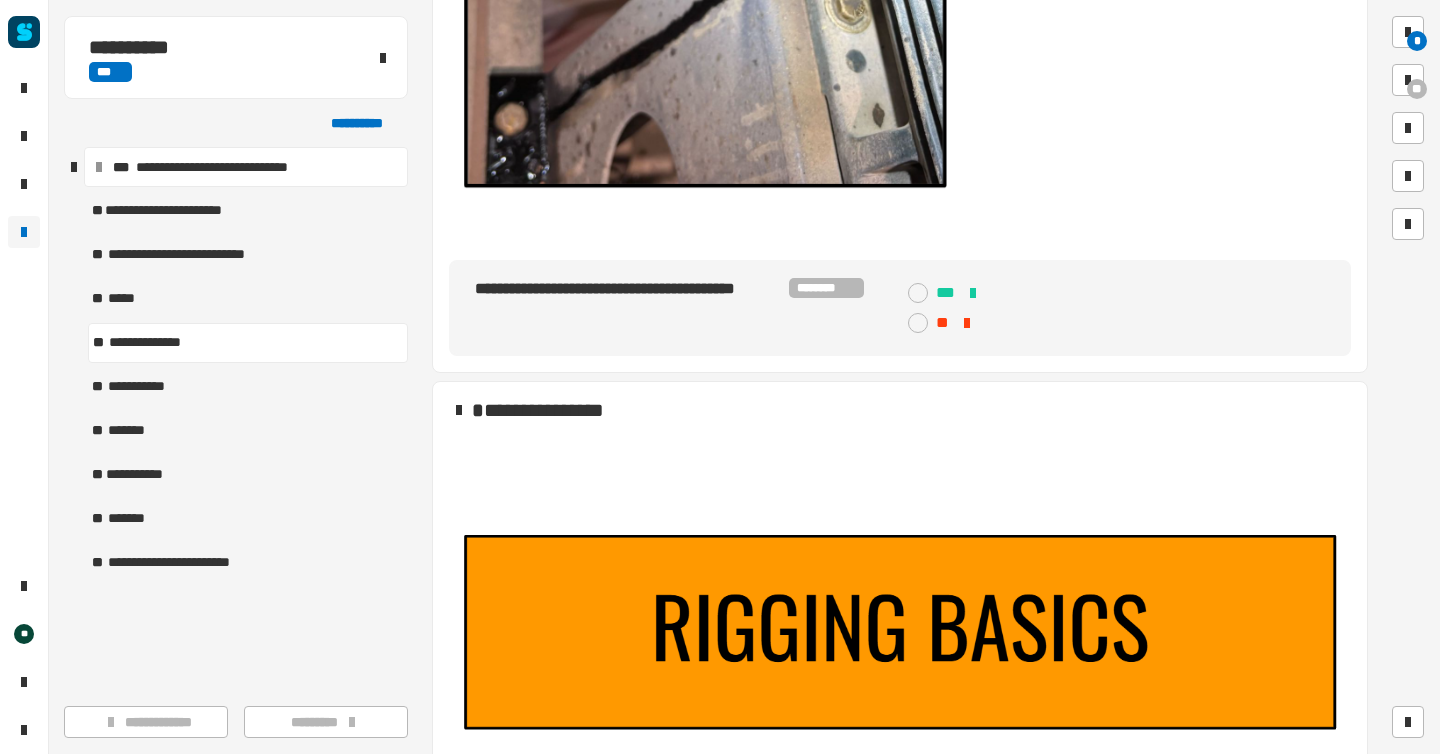 click at bounding box center [918, 293] 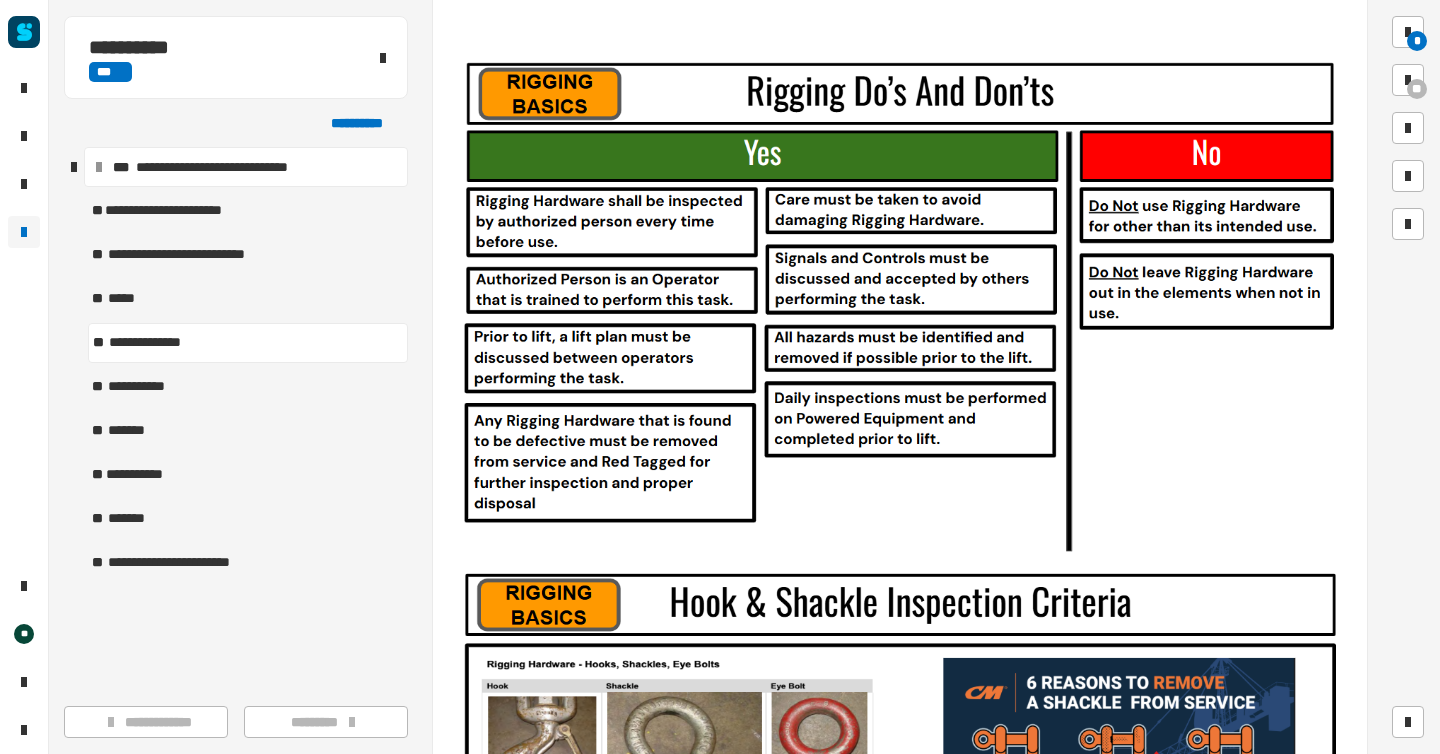 scroll, scrollTop: 7918, scrollLeft: 0, axis: vertical 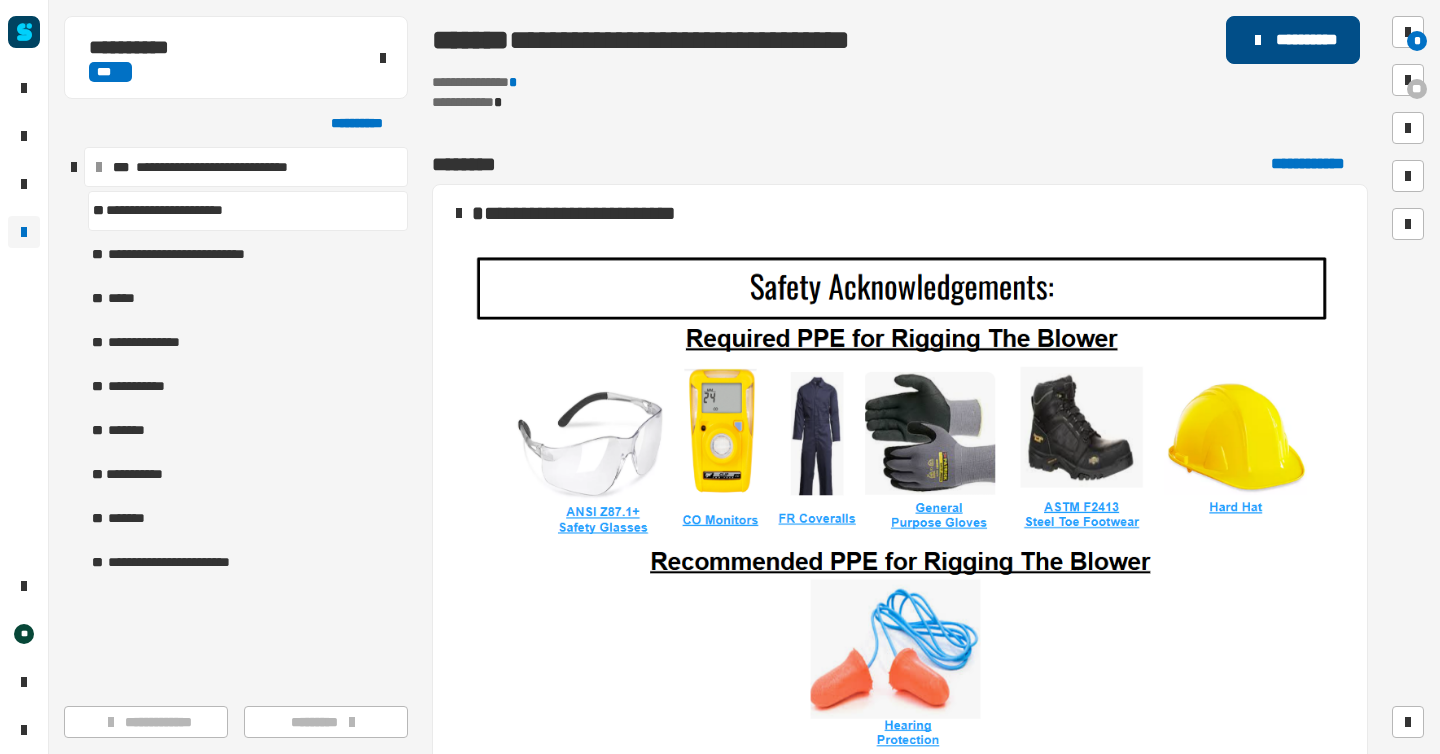 click on "**********" 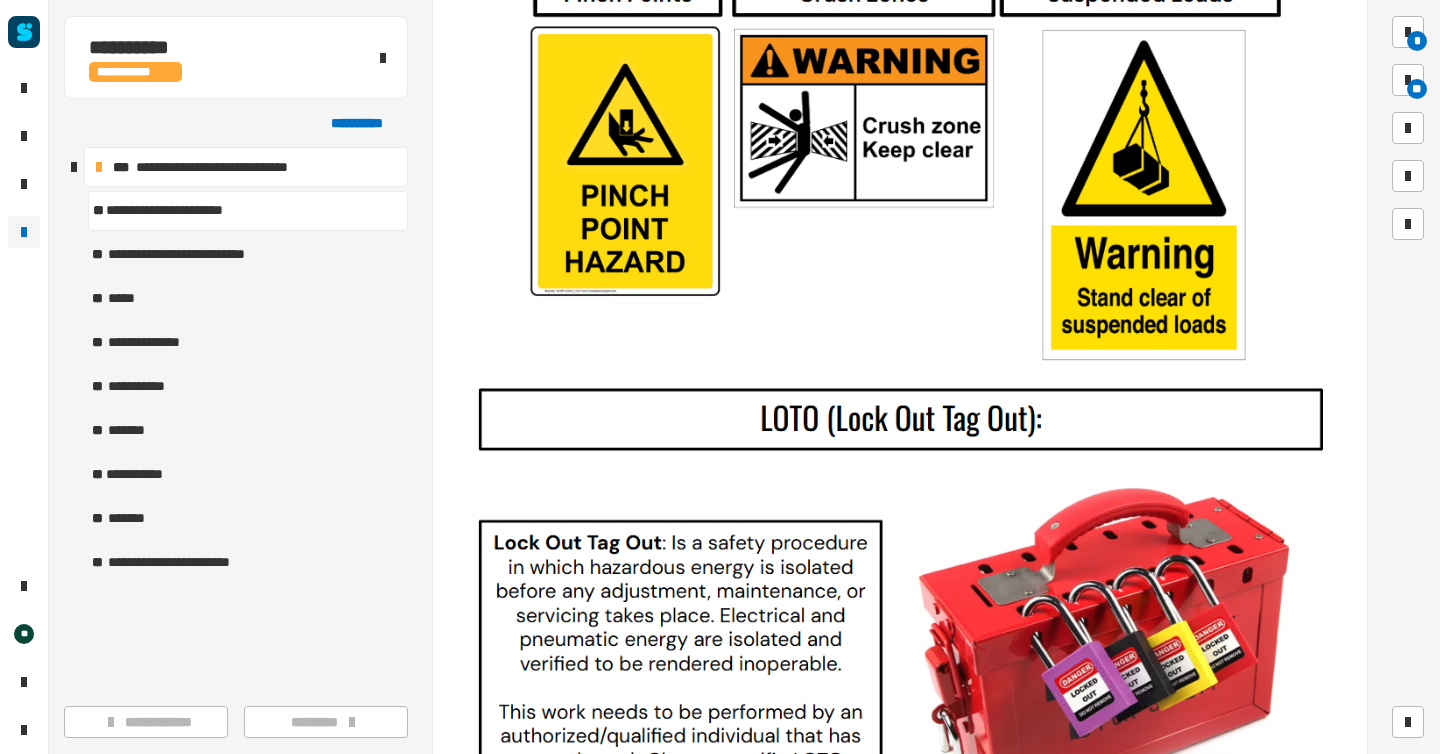 scroll, scrollTop: 0, scrollLeft: 0, axis: both 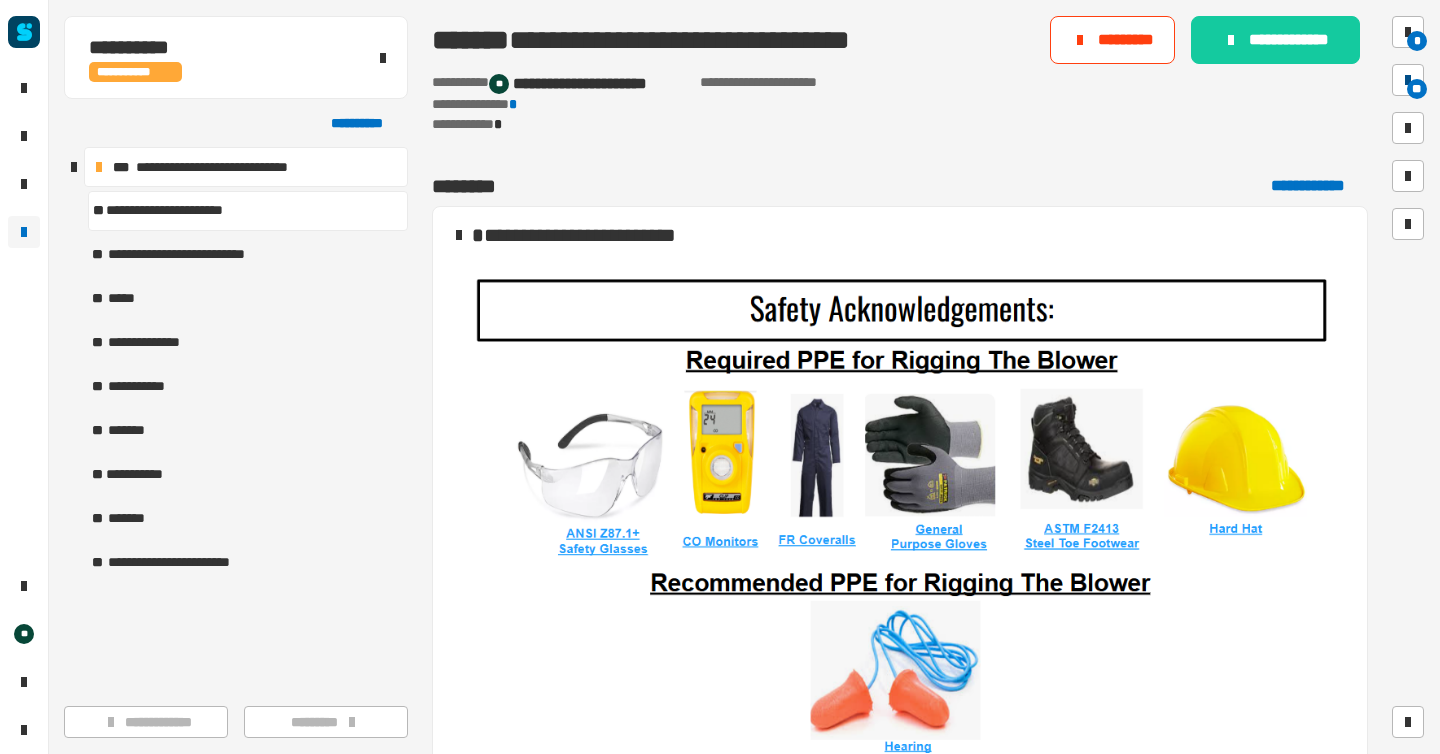 click at bounding box center [1408, 80] 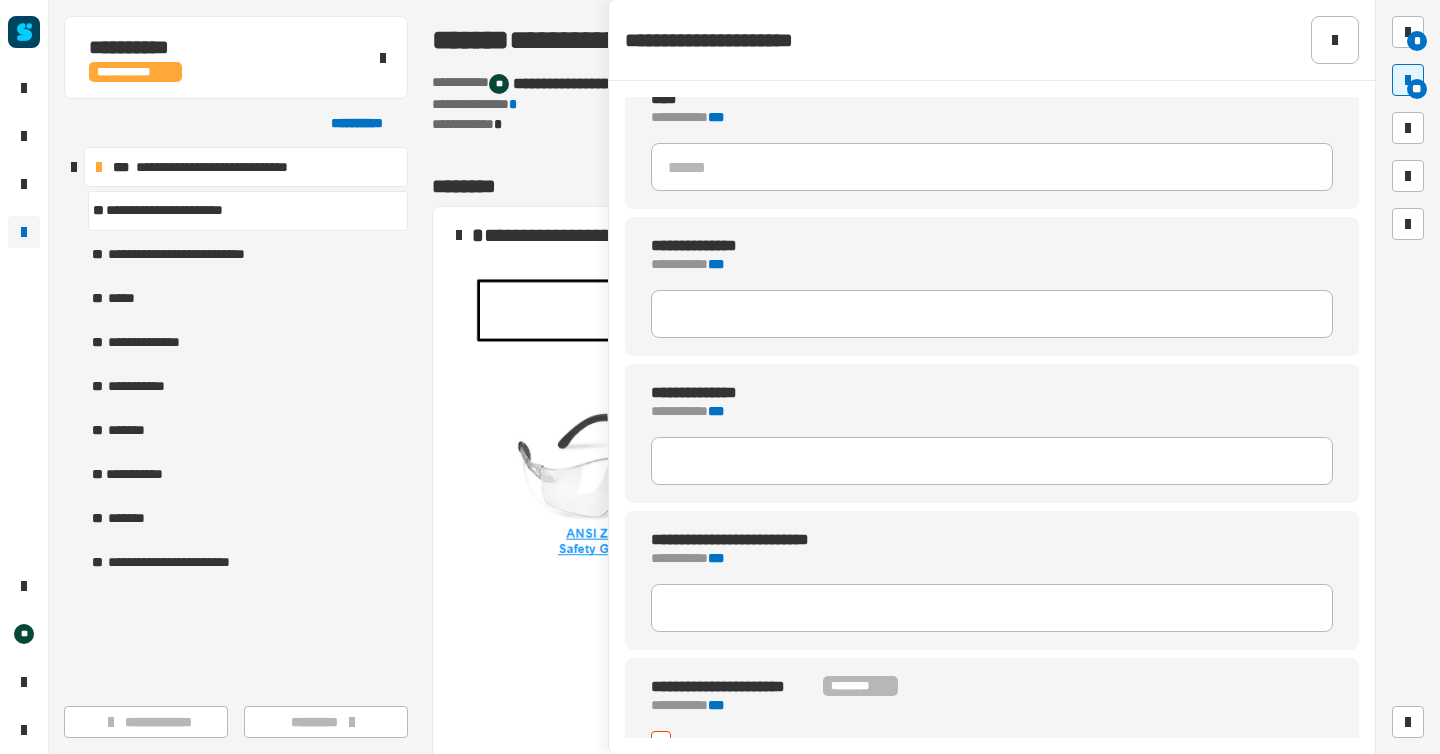 scroll, scrollTop: 0, scrollLeft: 0, axis: both 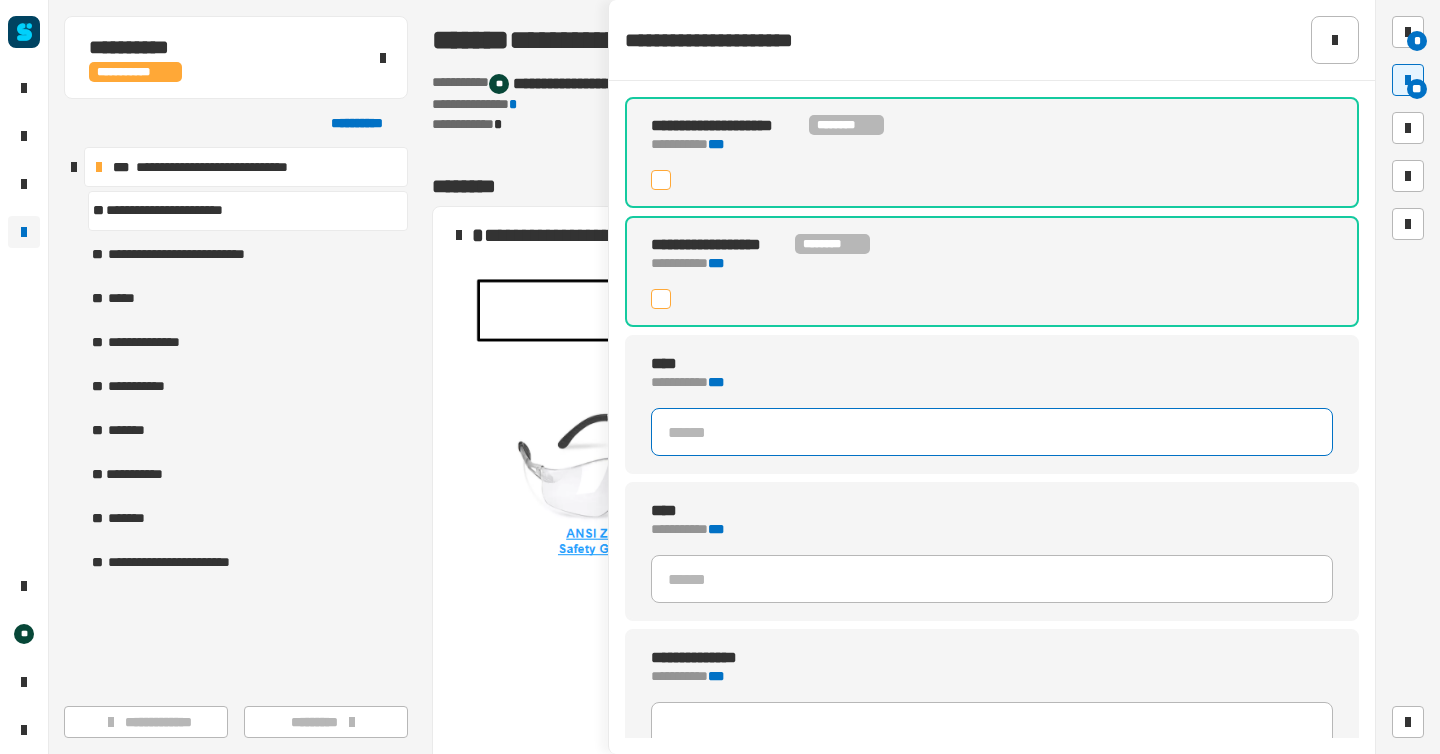 click 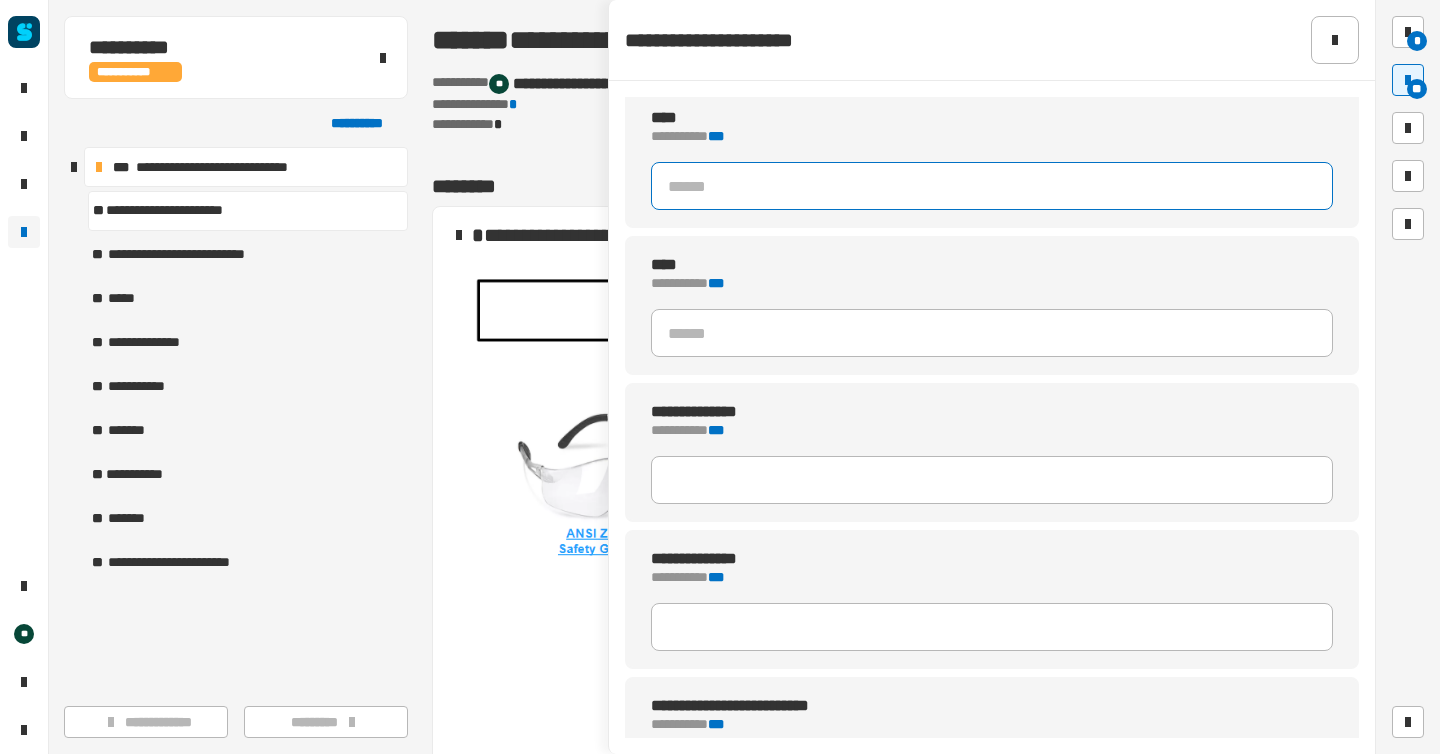 scroll, scrollTop: 0, scrollLeft: 0, axis: both 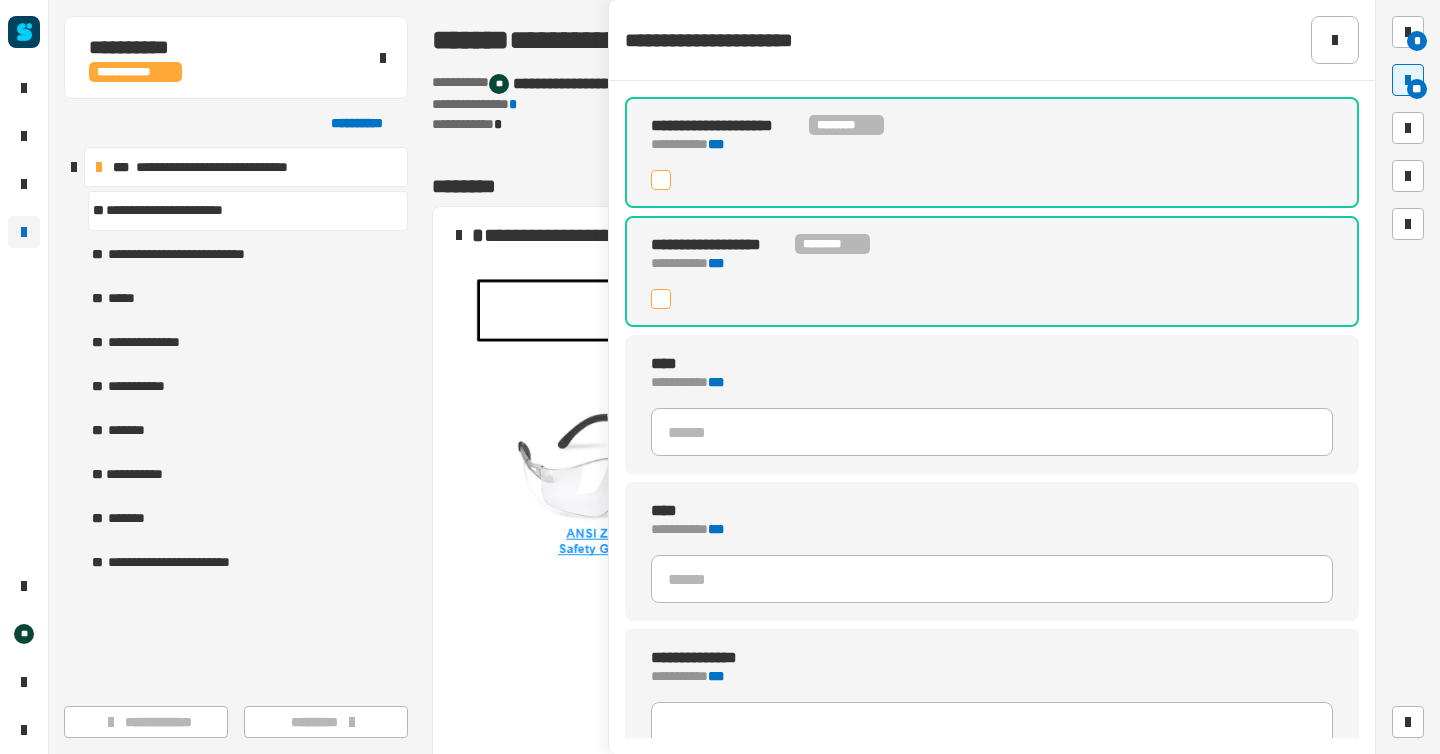 click 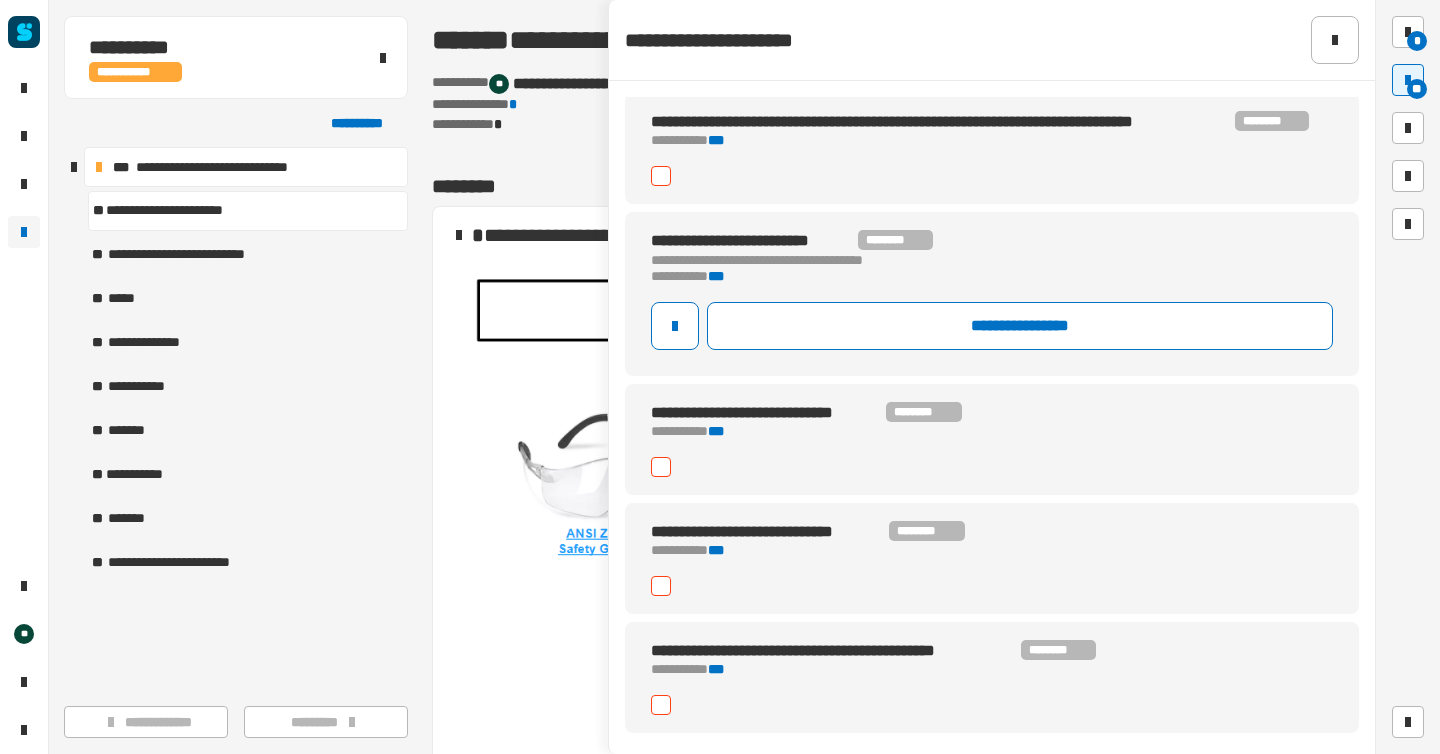 scroll, scrollTop: 0, scrollLeft: 0, axis: both 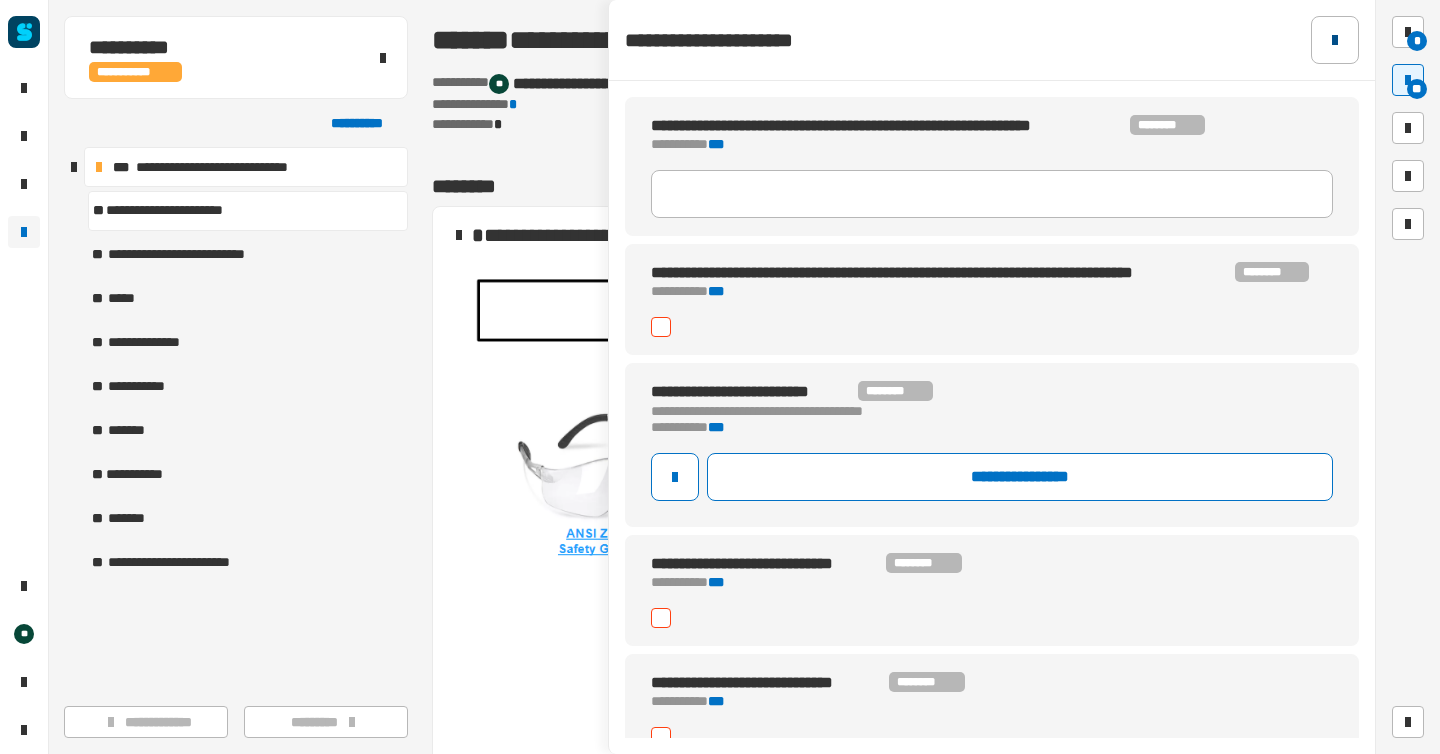 click 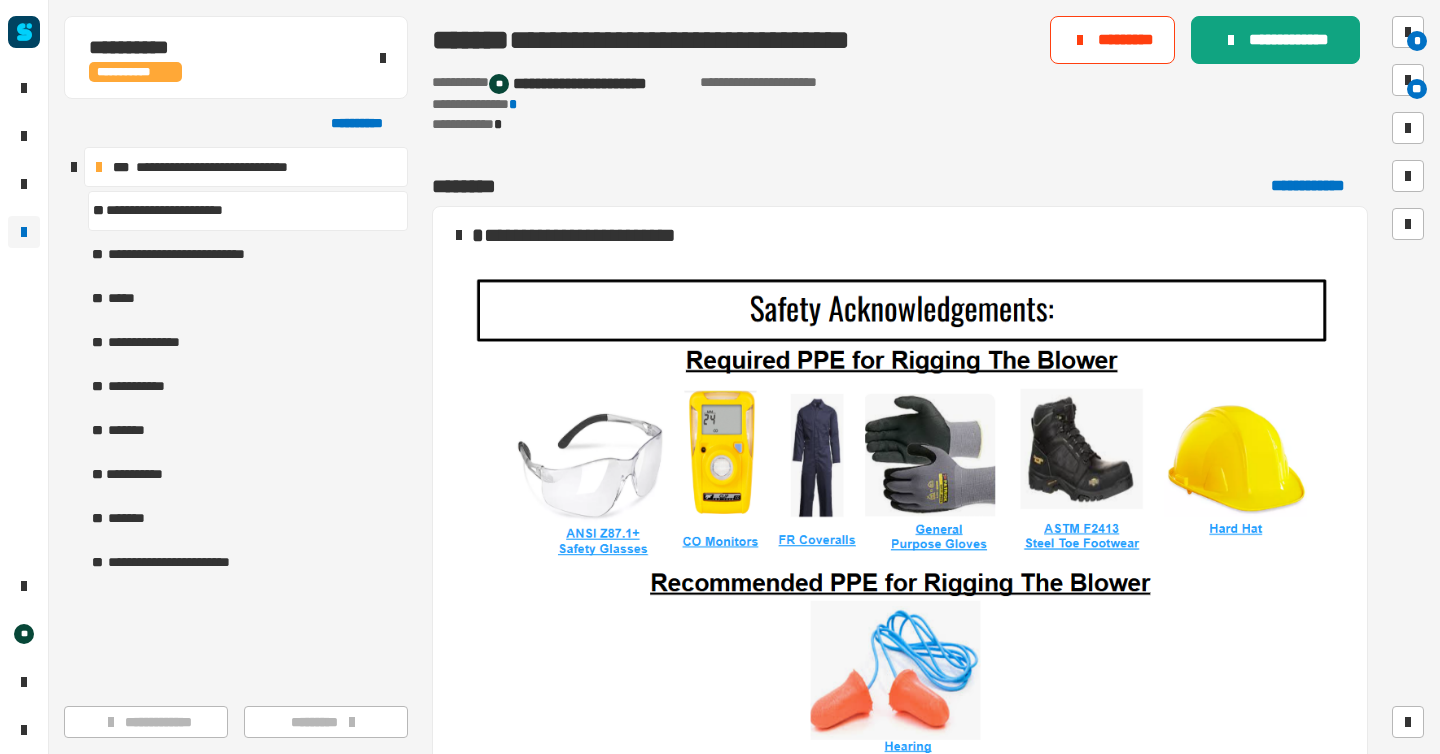 click on "**********" 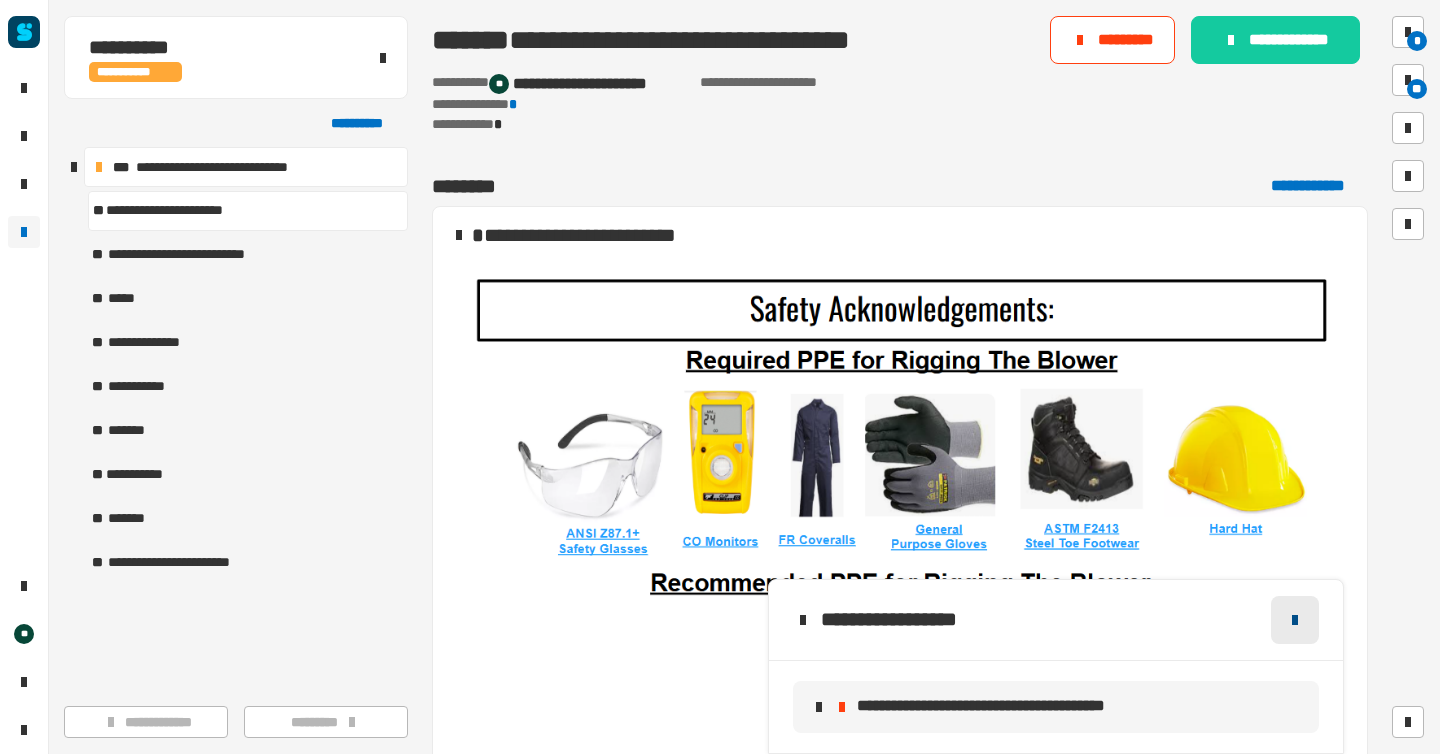 click 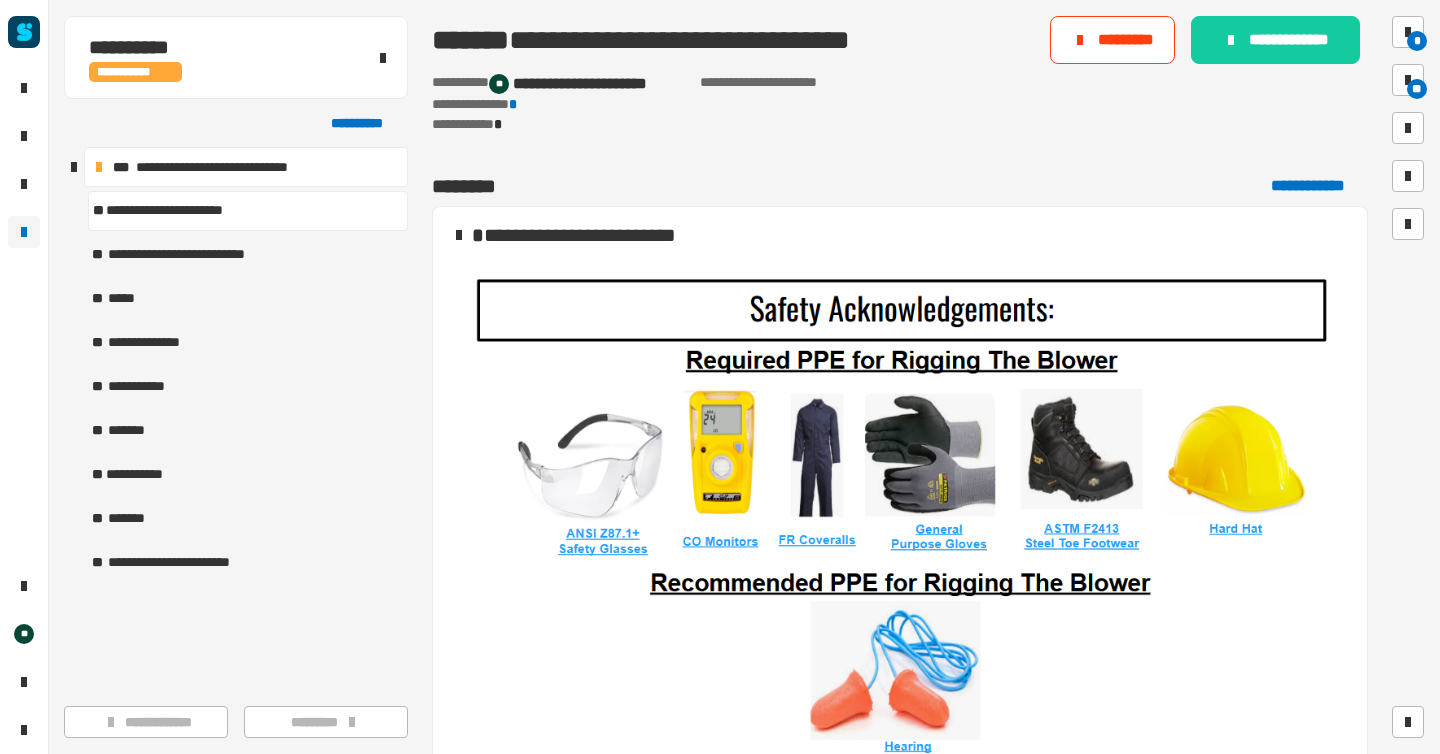 click on "**********" at bounding box center [234, 167] 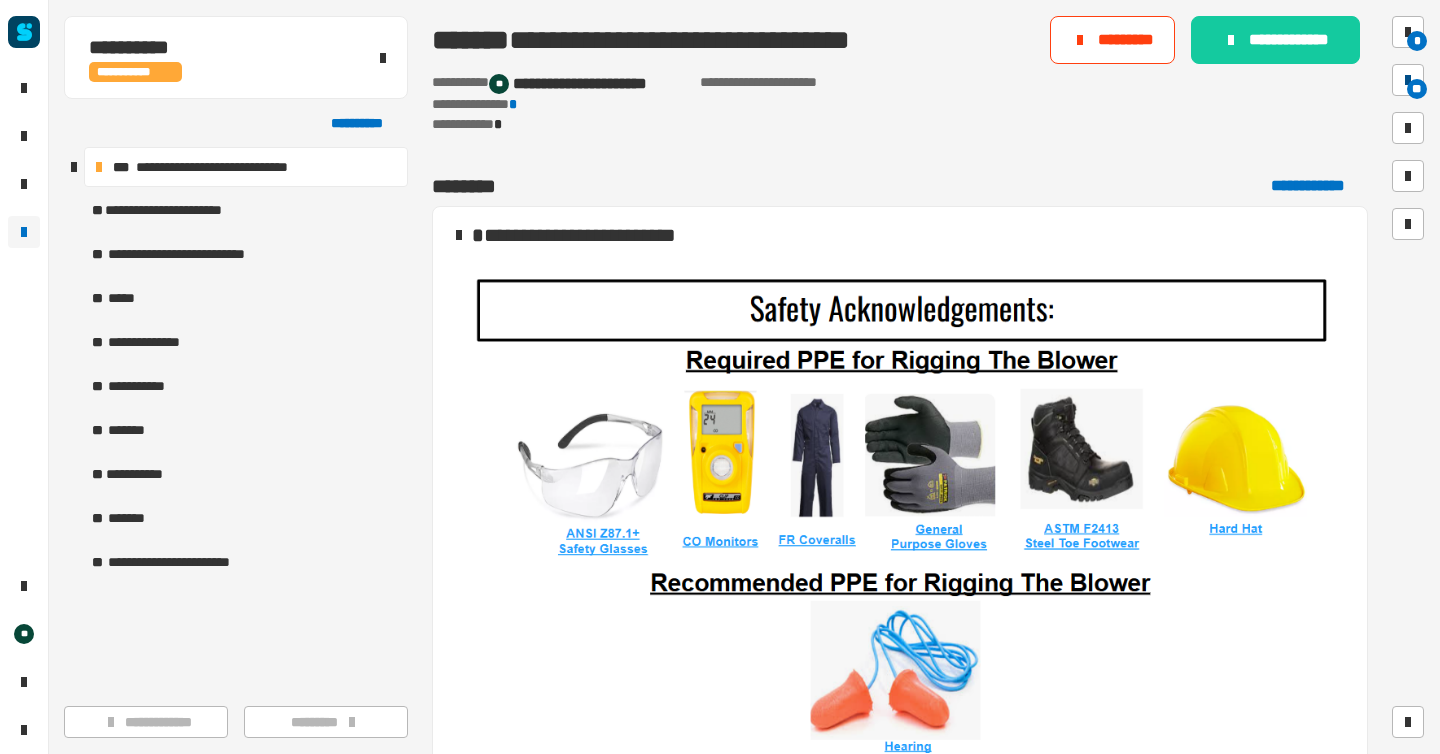 click at bounding box center [1408, 80] 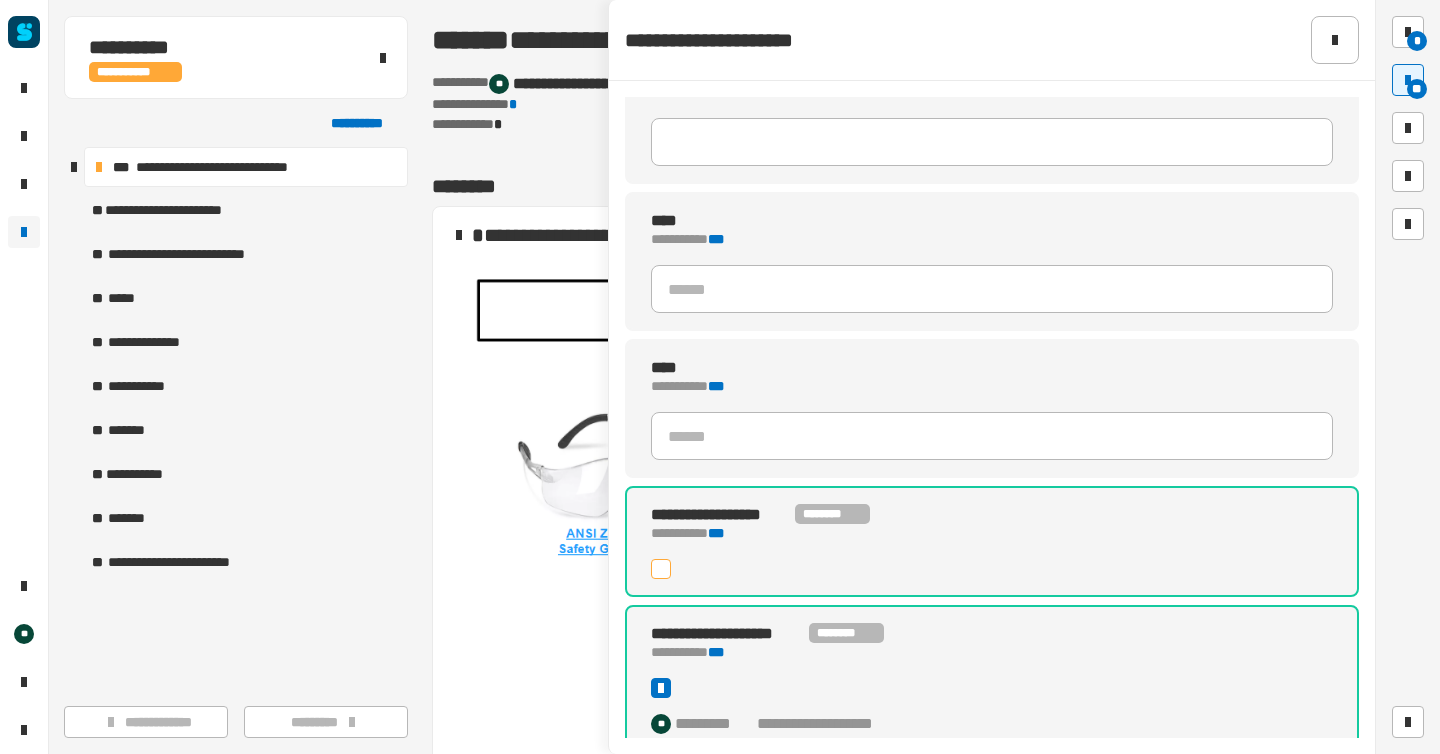 scroll, scrollTop: 1433, scrollLeft: 0, axis: vertical 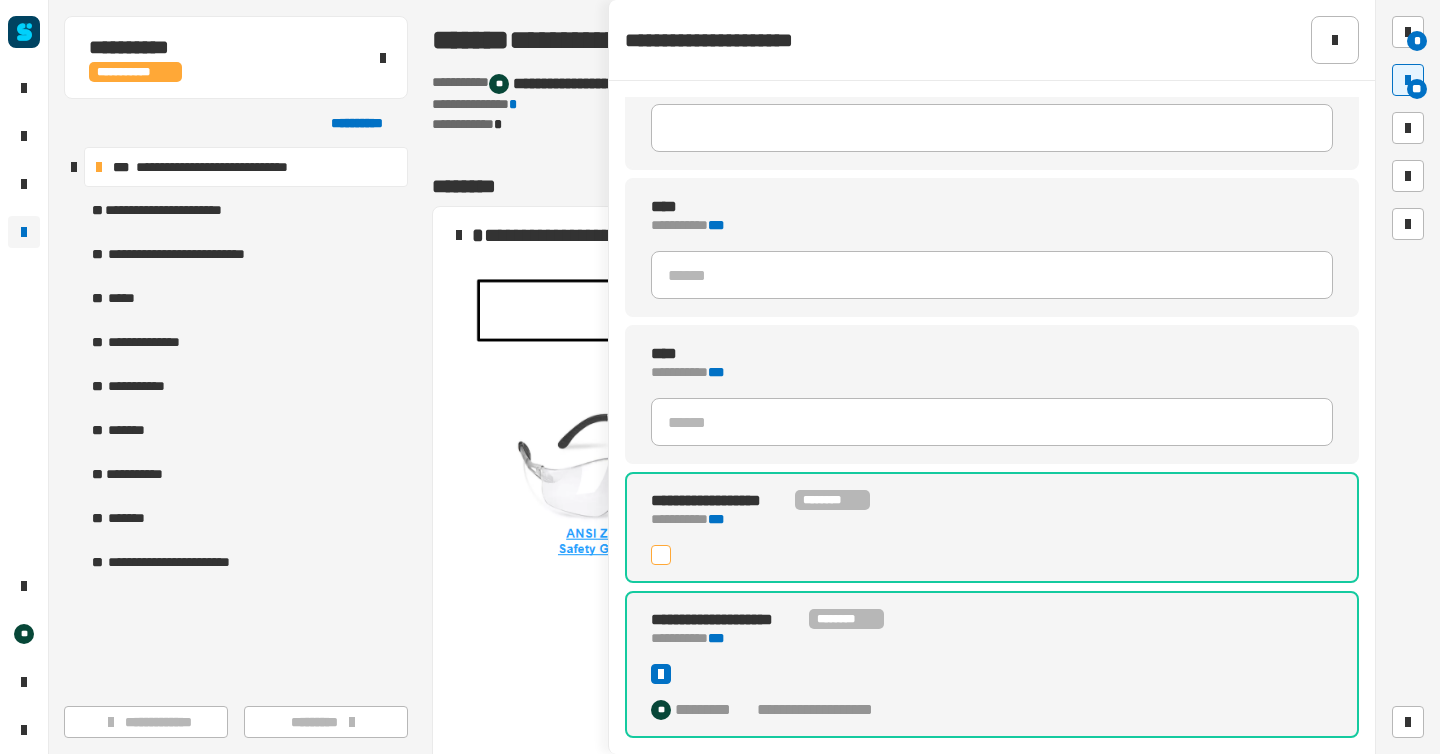 click 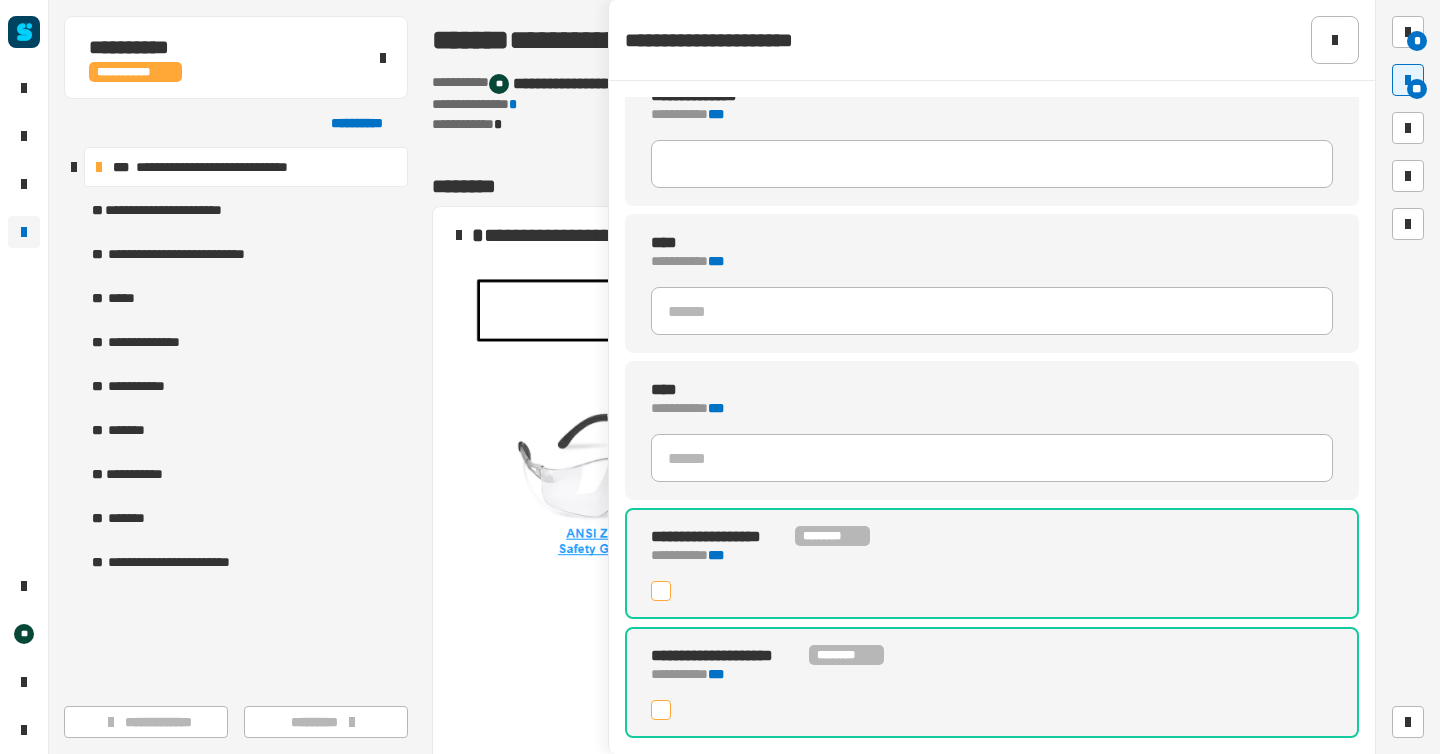 scroll, scrollTop: 0, scrollLeft: 0, axis: both 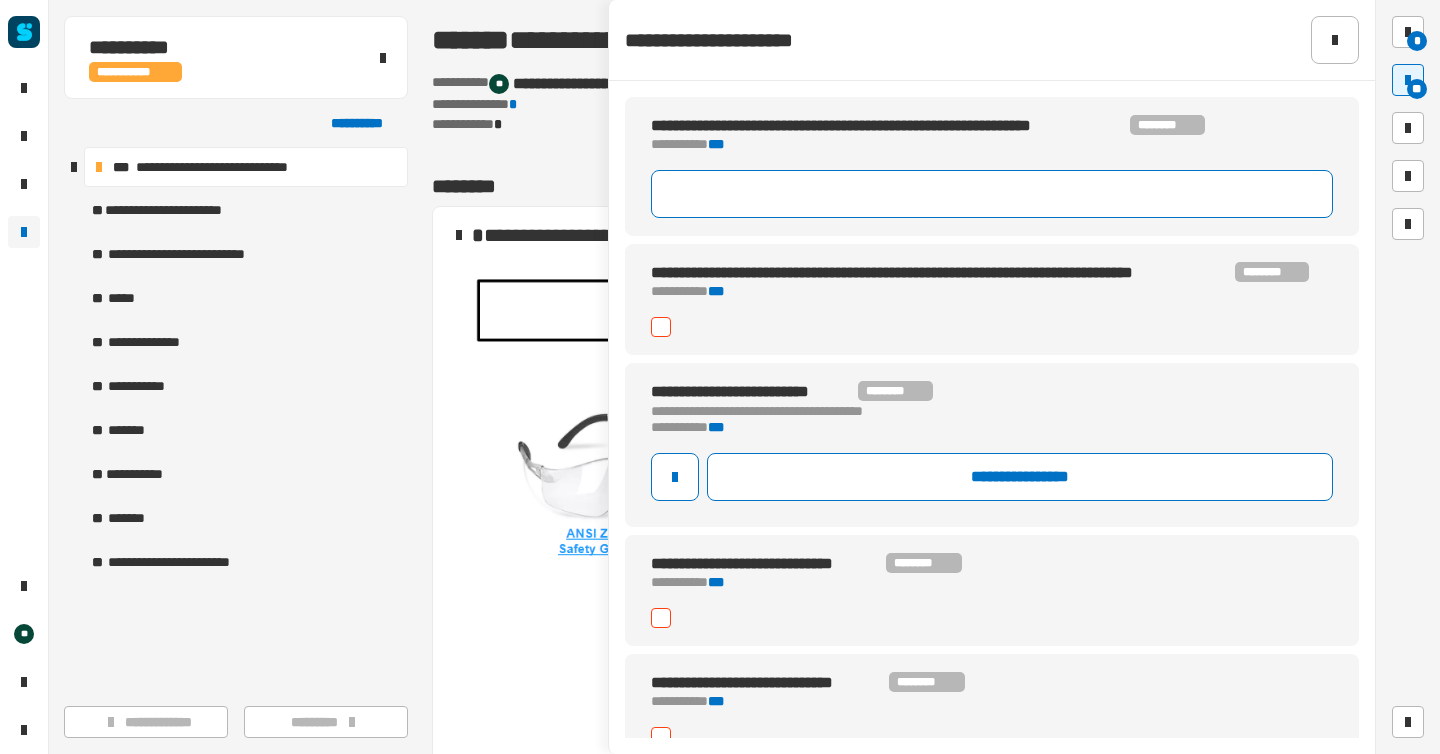 click 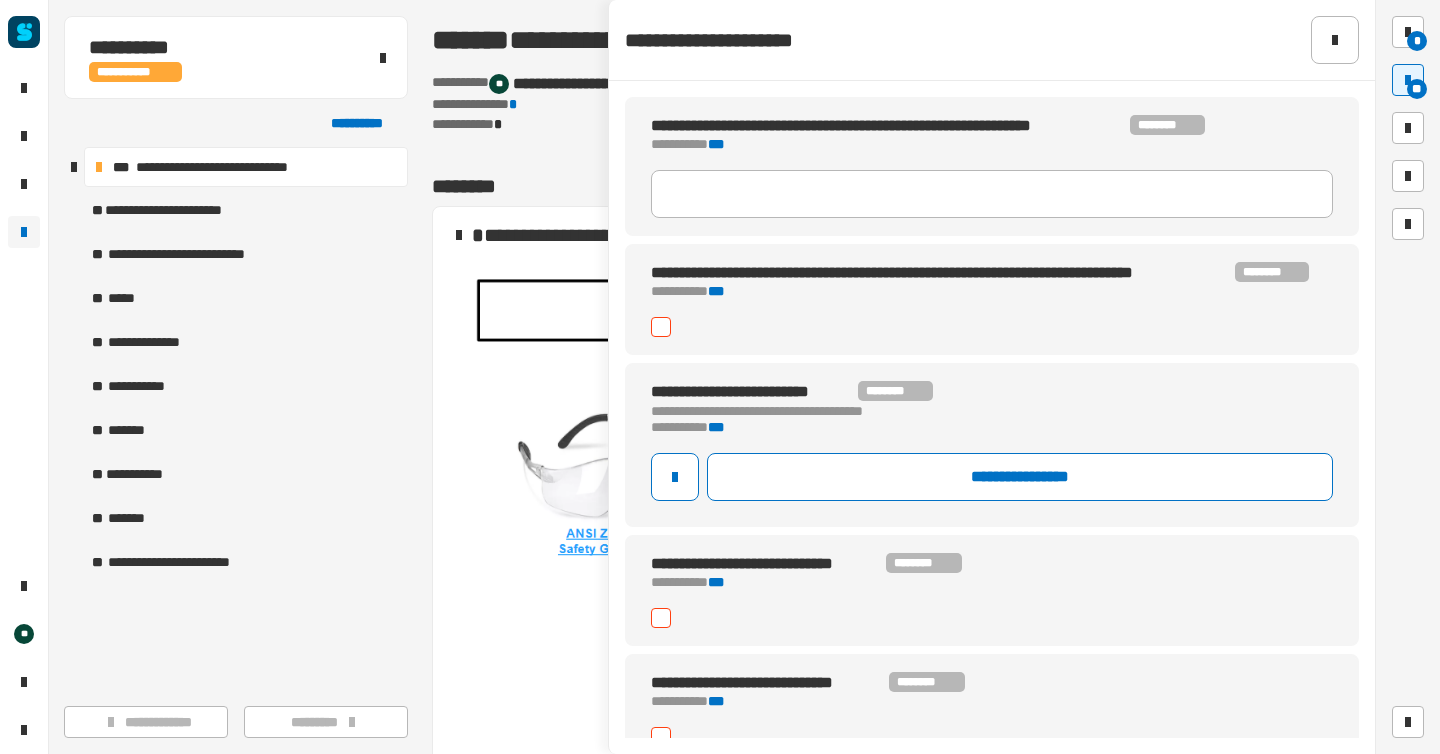 click 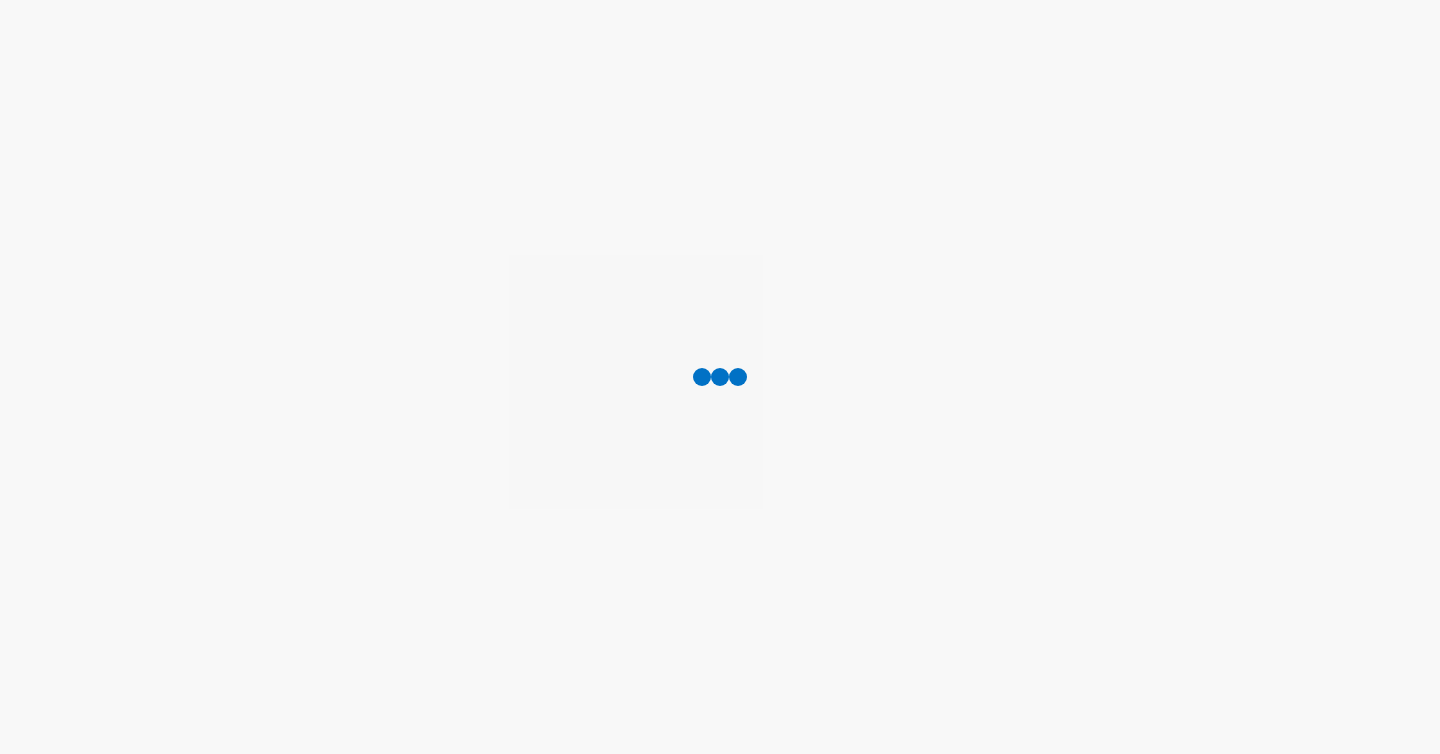 scroll, scrollTop: 0, scrollLeft: 0, axis: both 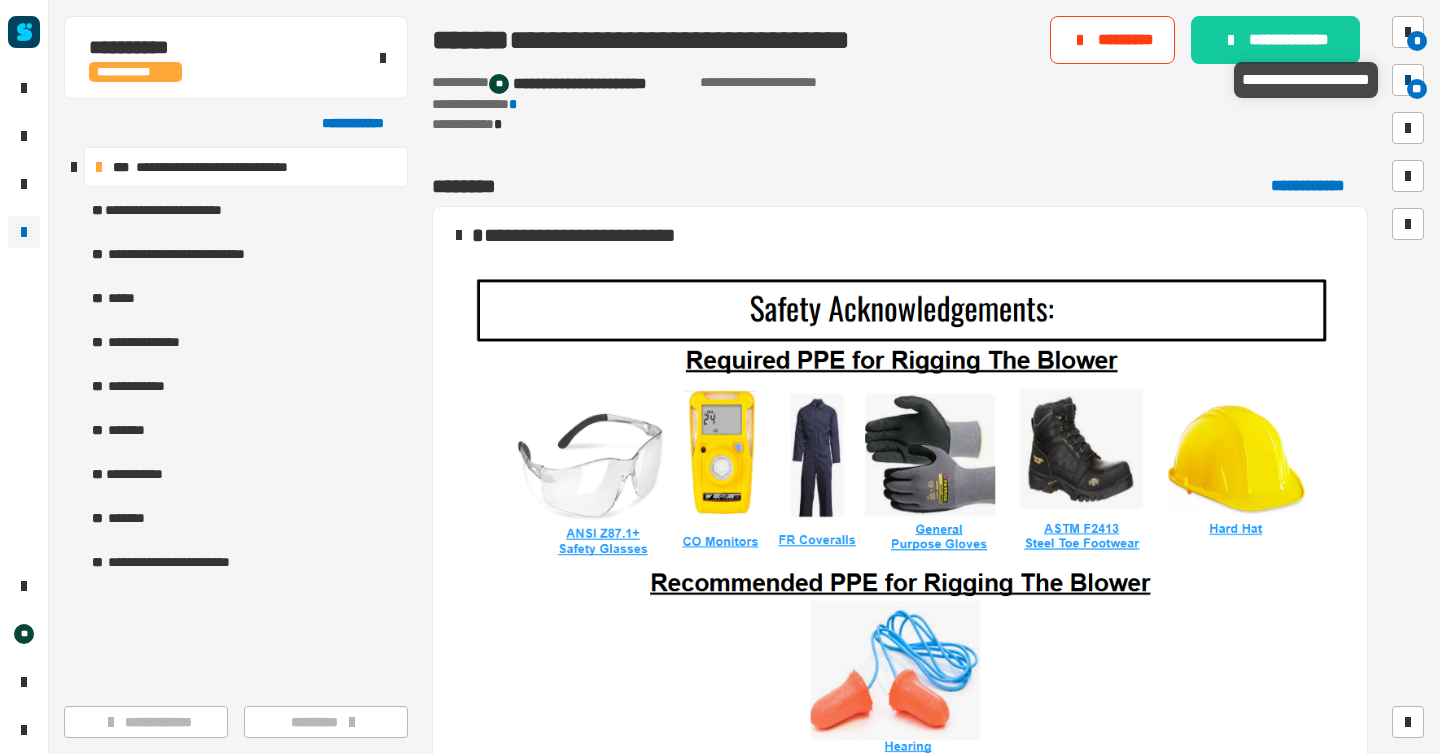 click at bounding box center [1408, 80] 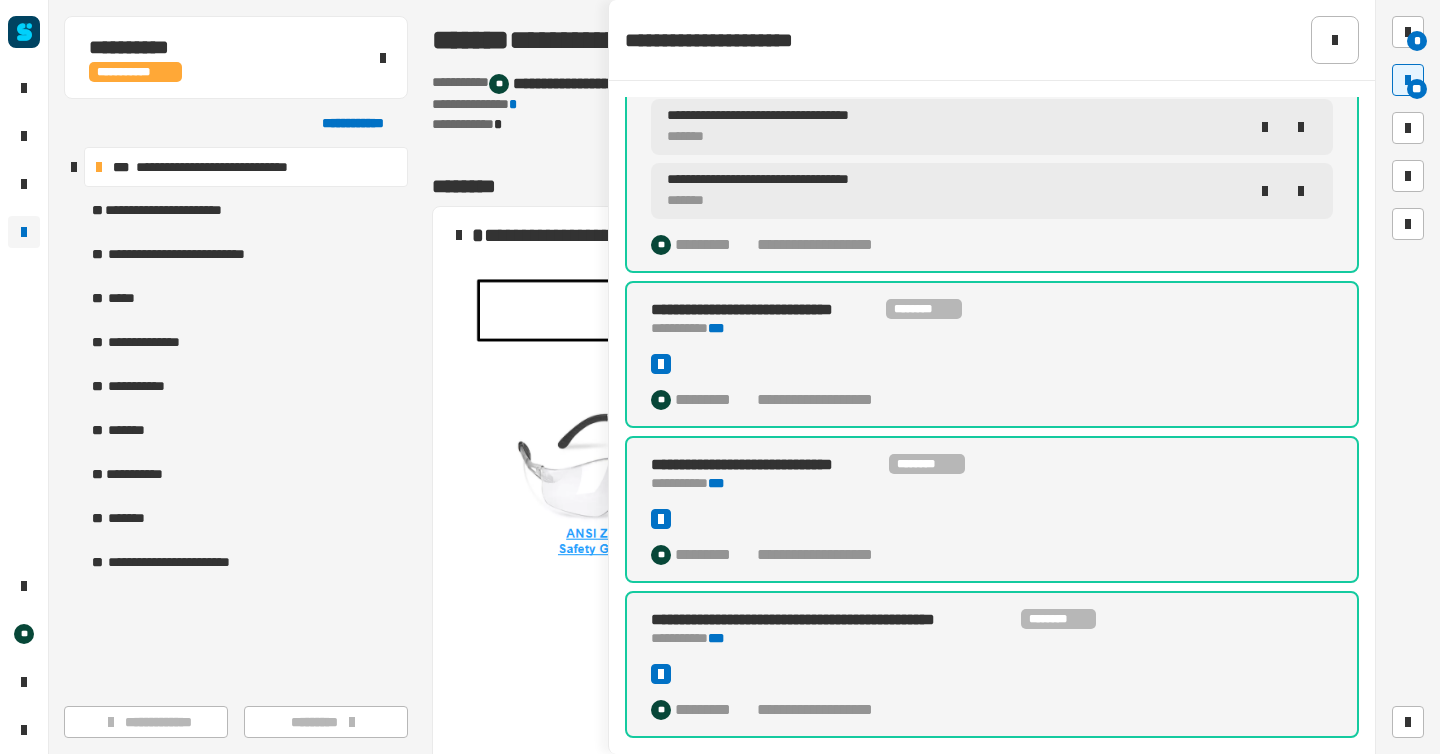 scroll, scrollTop: 0, scrollLeft: 0, axis: both 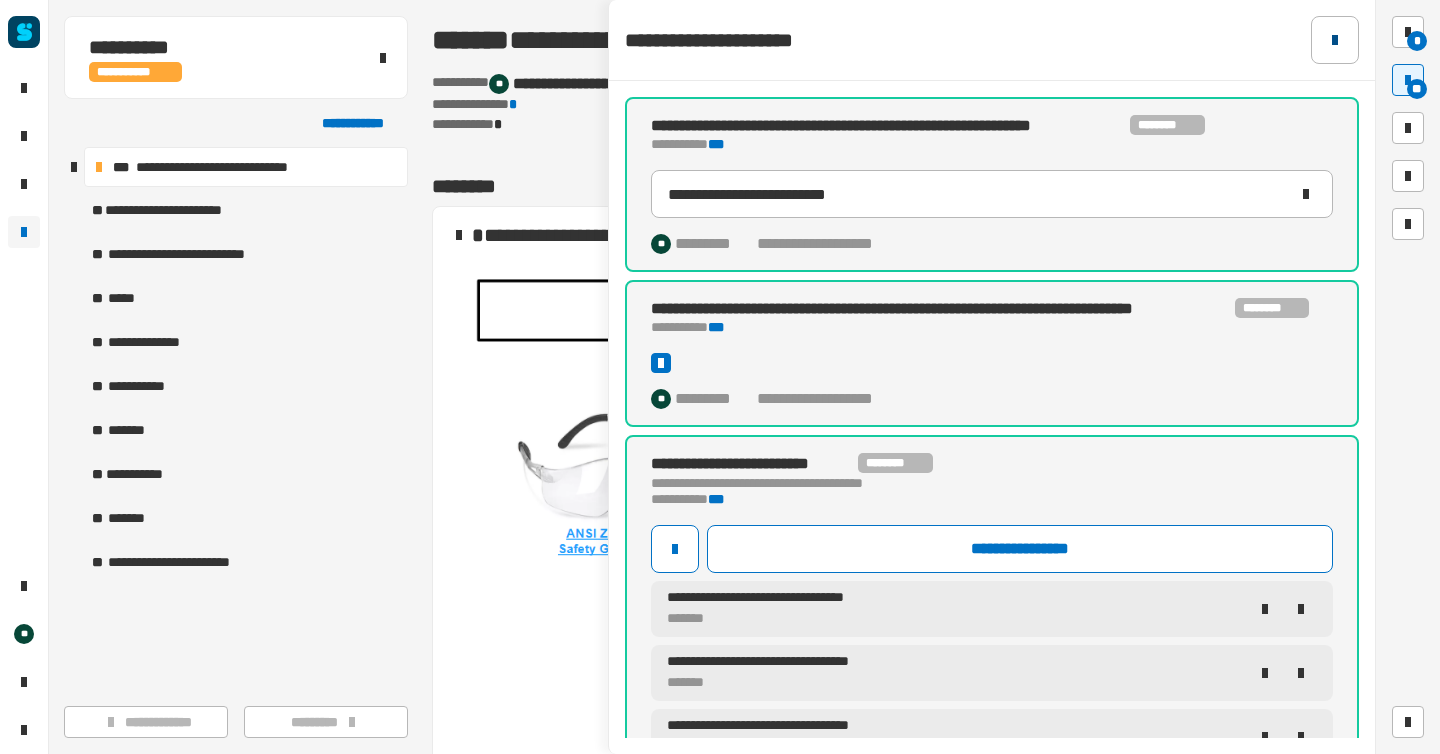 click 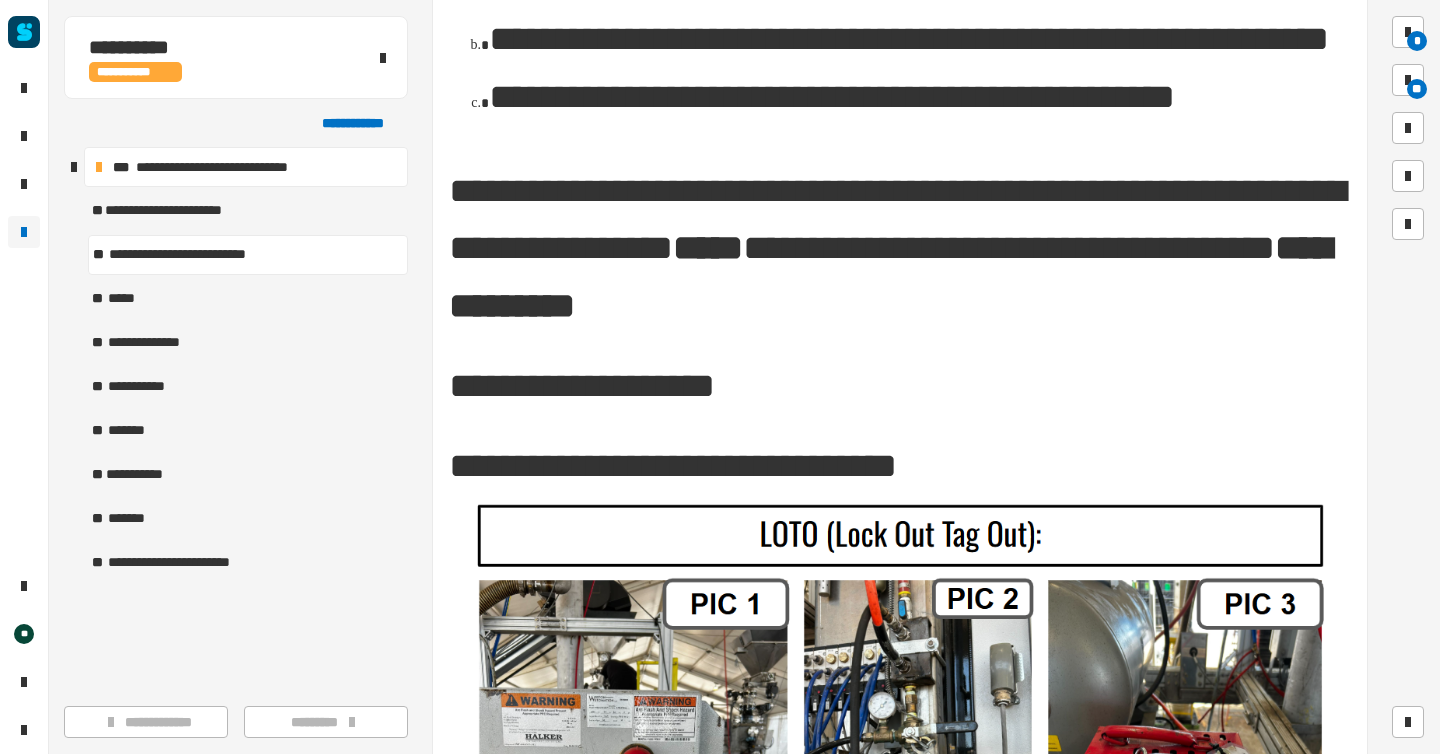 scroll, scrollTop: 3791, scrollLeft: 0, axis: vertical 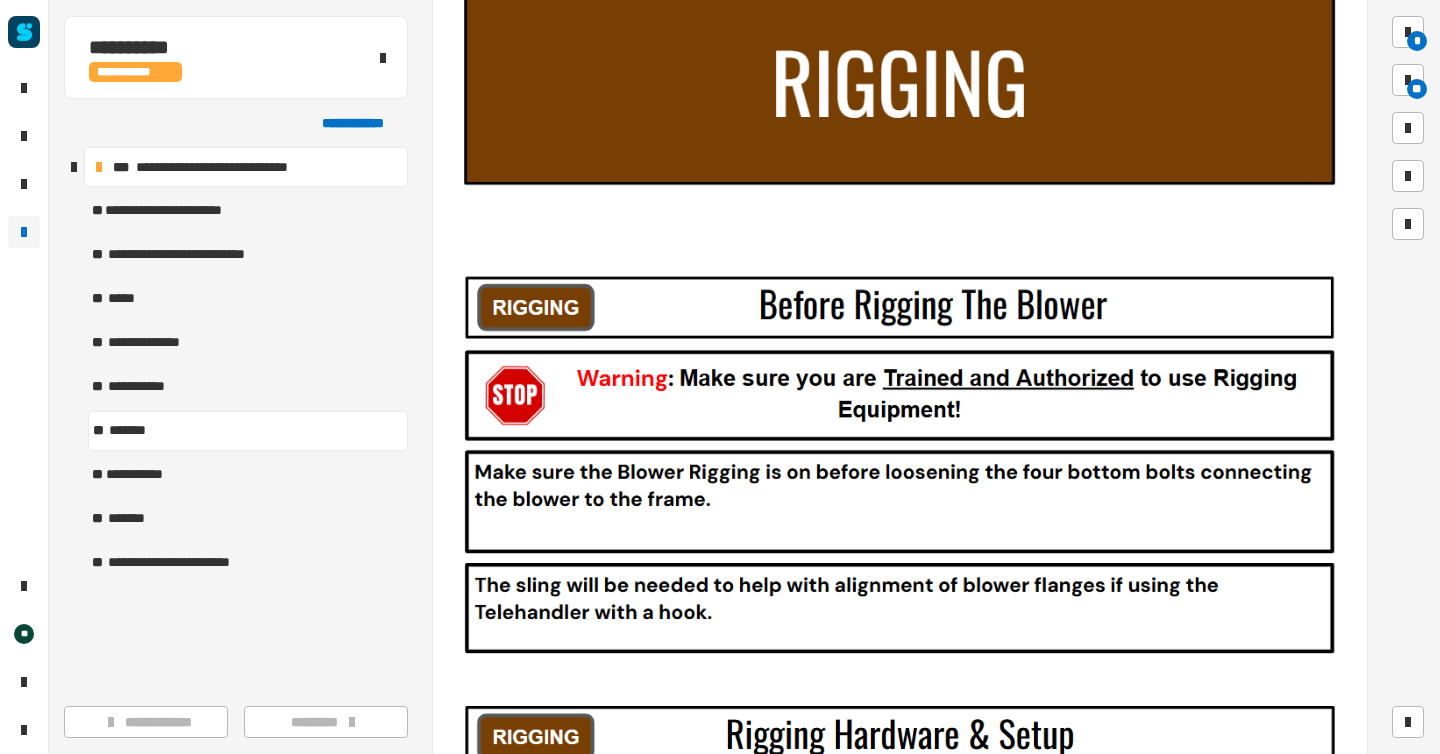 click on "**********" at bounding box center (146, 387) 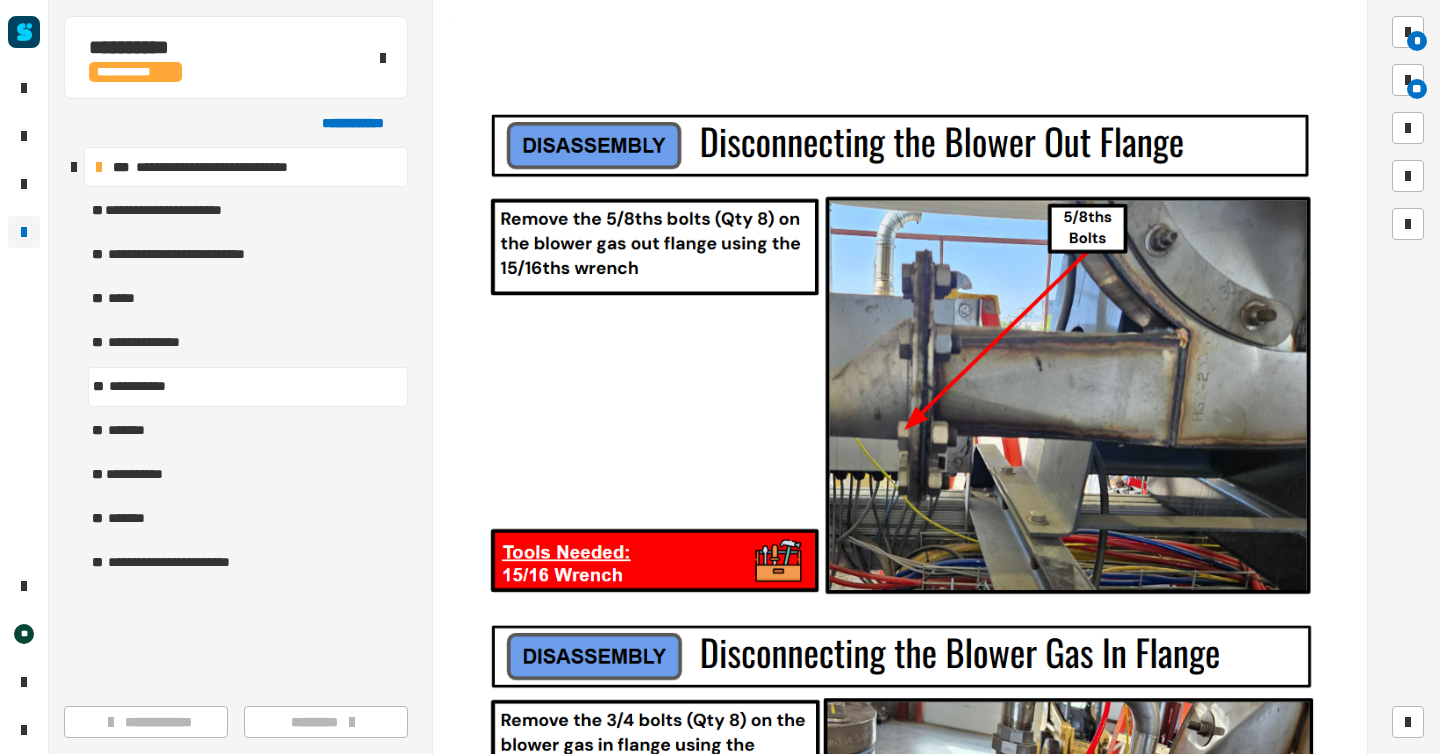 scroll, scrollTop: 8406, scrollLeft: 0, axis: vertical 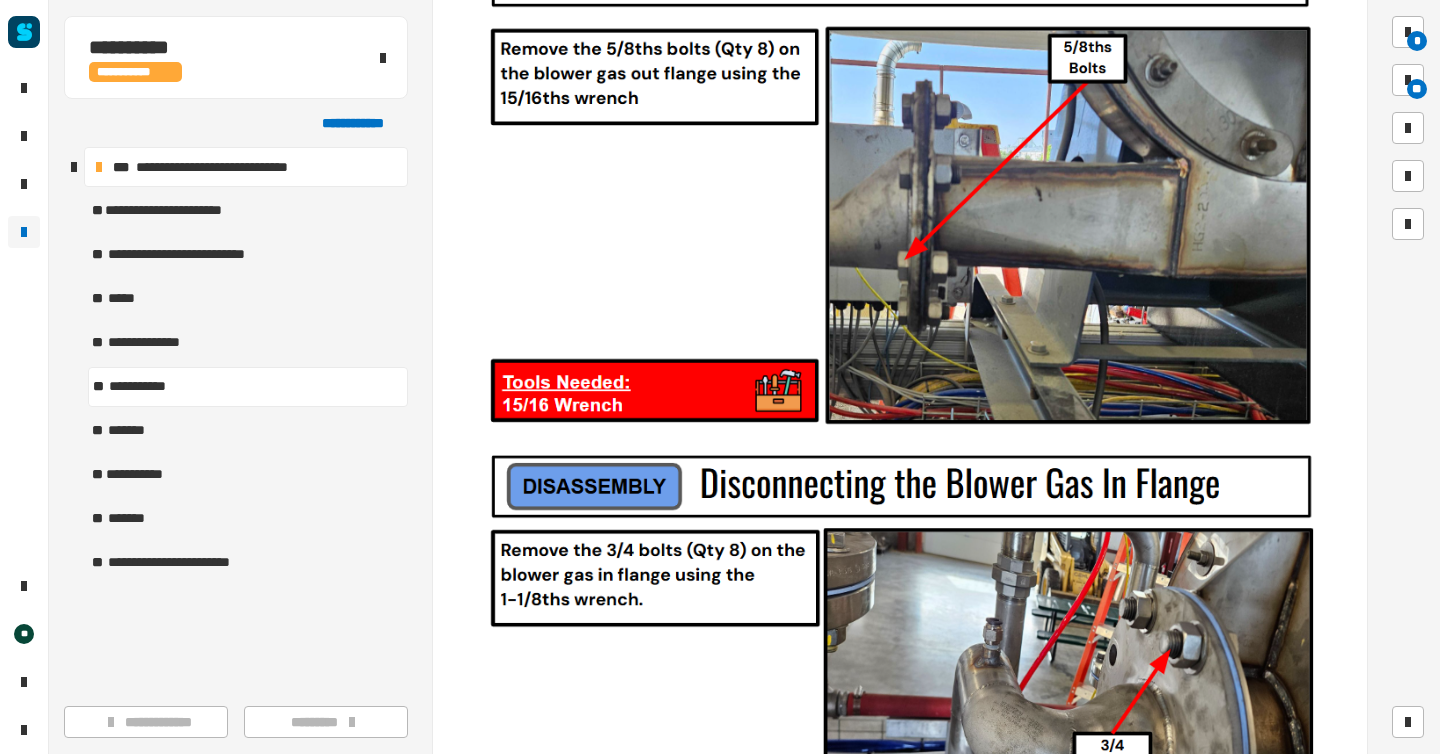 click on "*******" at bounding box center (131, 431) 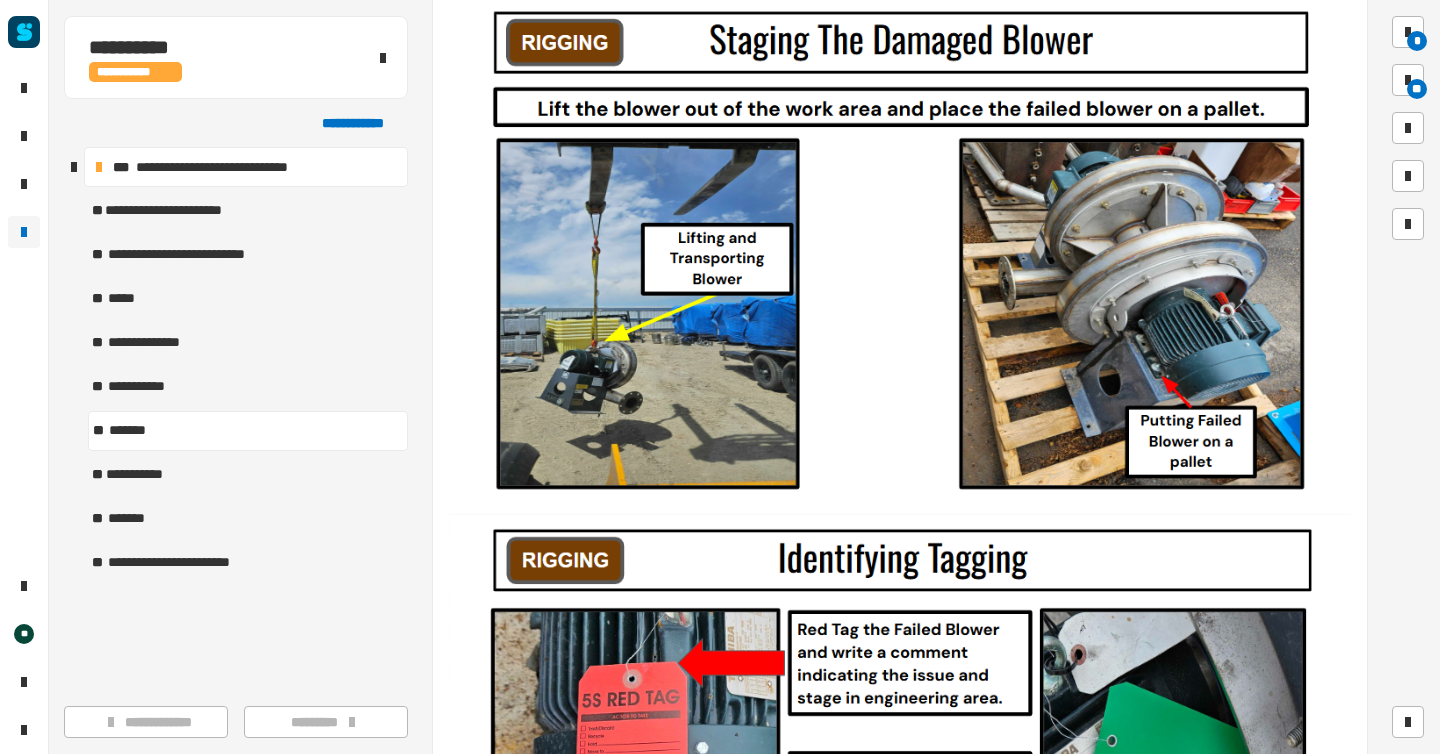 scroll, scrollTop: 11949, scrollLeft: 0, axis: vertical 